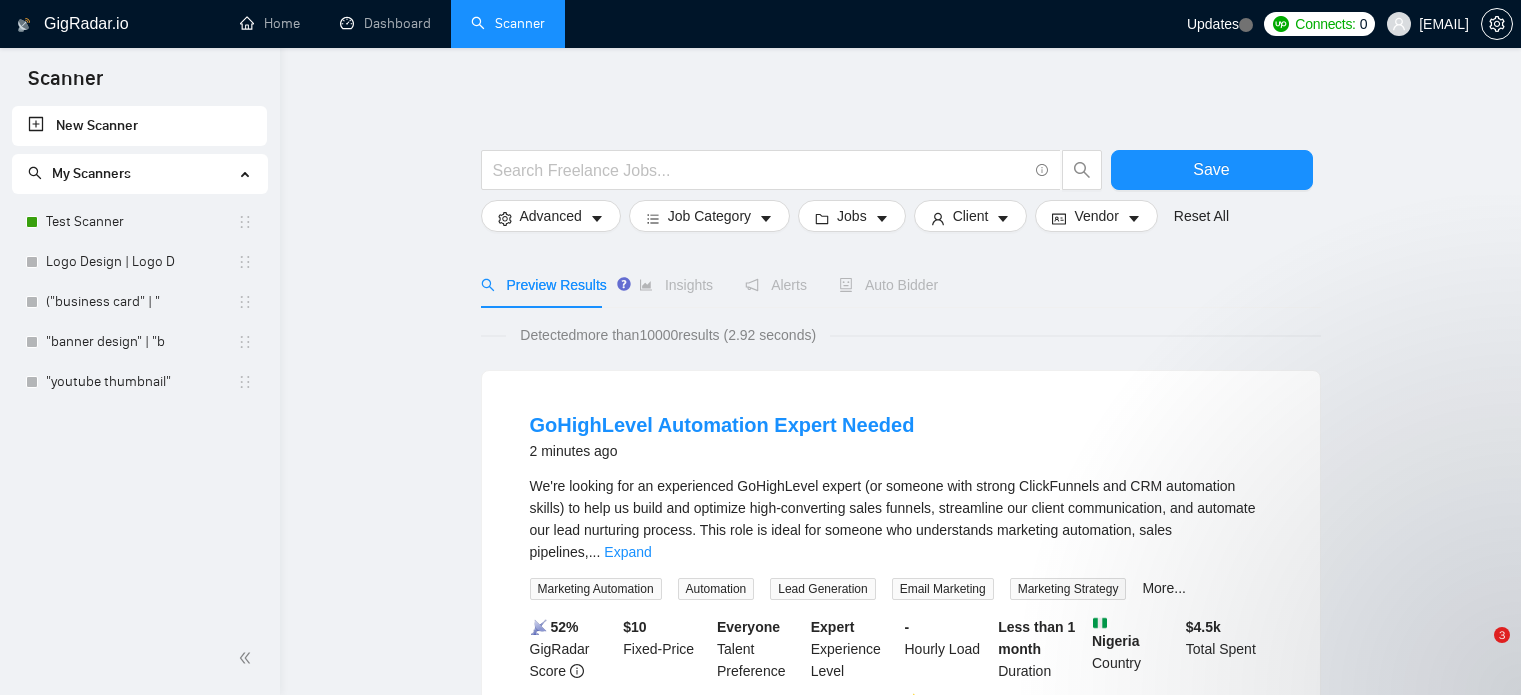 scroll, scrollTop: 0, scrollLeft: 0, axis: both 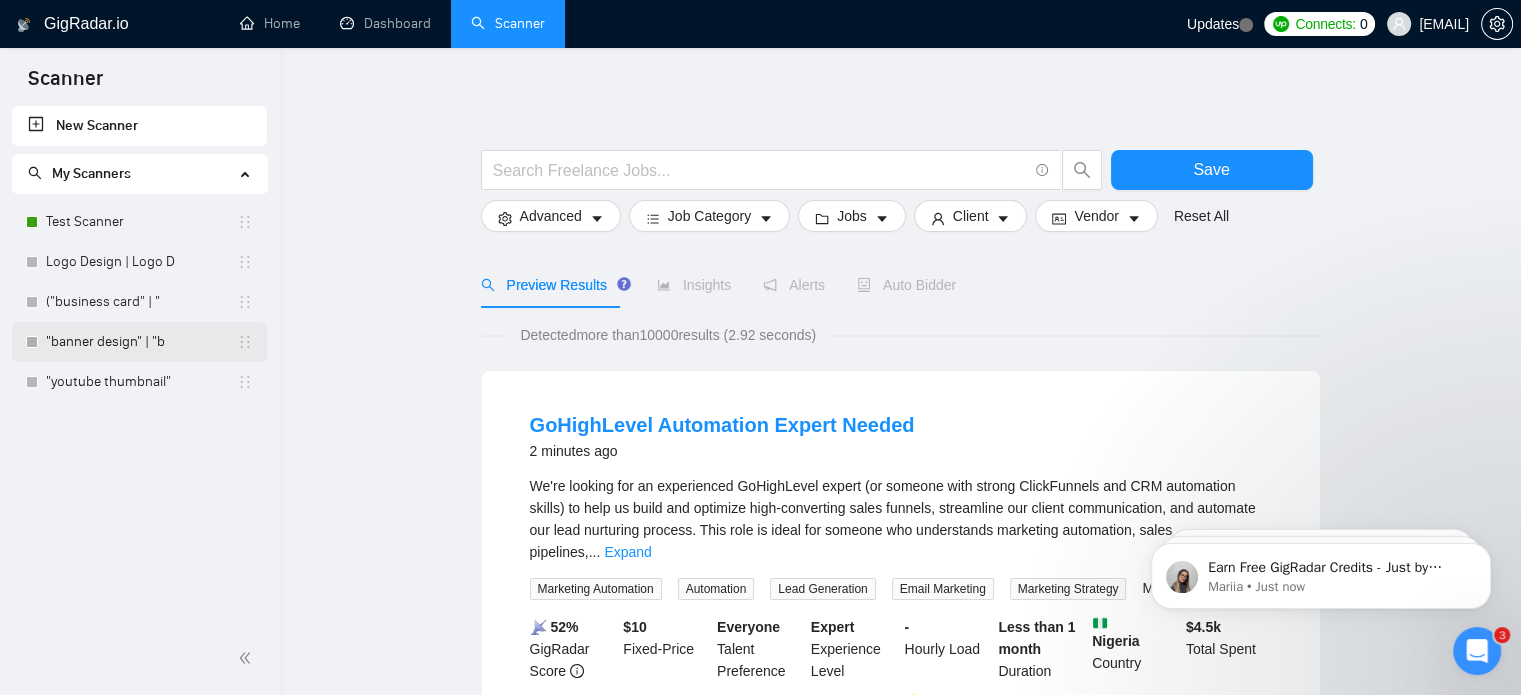 click on ""banner design" | "b" at bounding box center [141, 342] 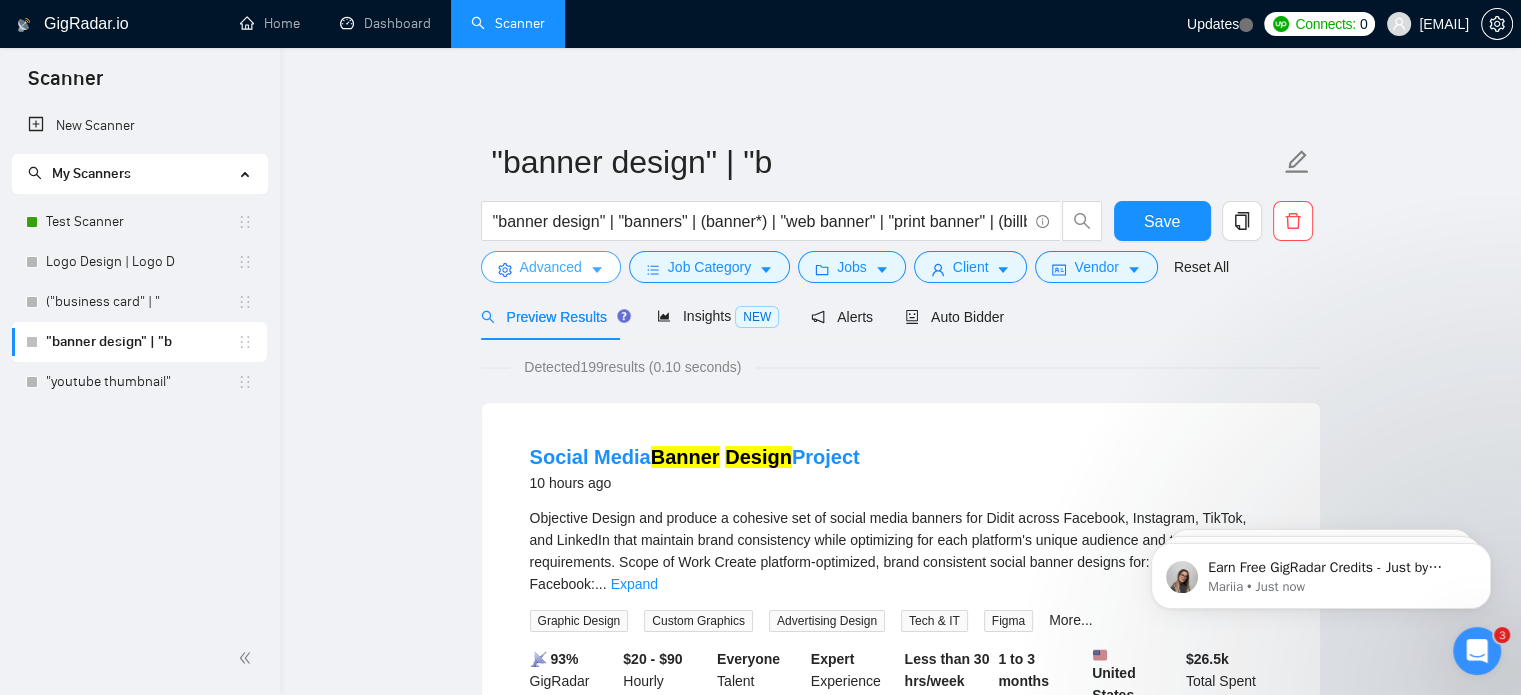 click on "Advanced" at bounding box center (551, 267) 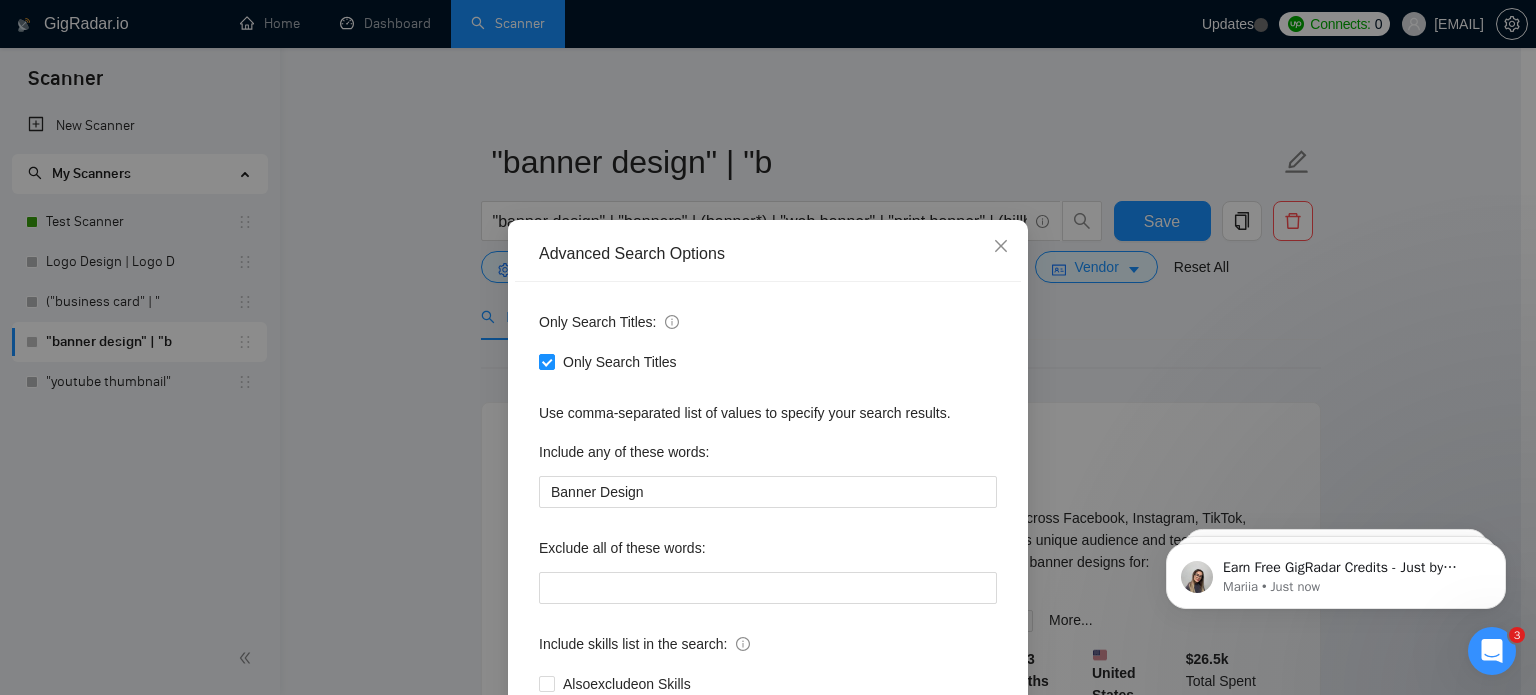 click on "Advanced Search Options Only Search Titles:   Only Search Titles Use comma-separated list of values to specify your search results. Include any of these words: Banner Design Exclude all of these words: Include skills list in the search:   Also  exclude  on Skills Reset OK" at bounding box center (768, 347) 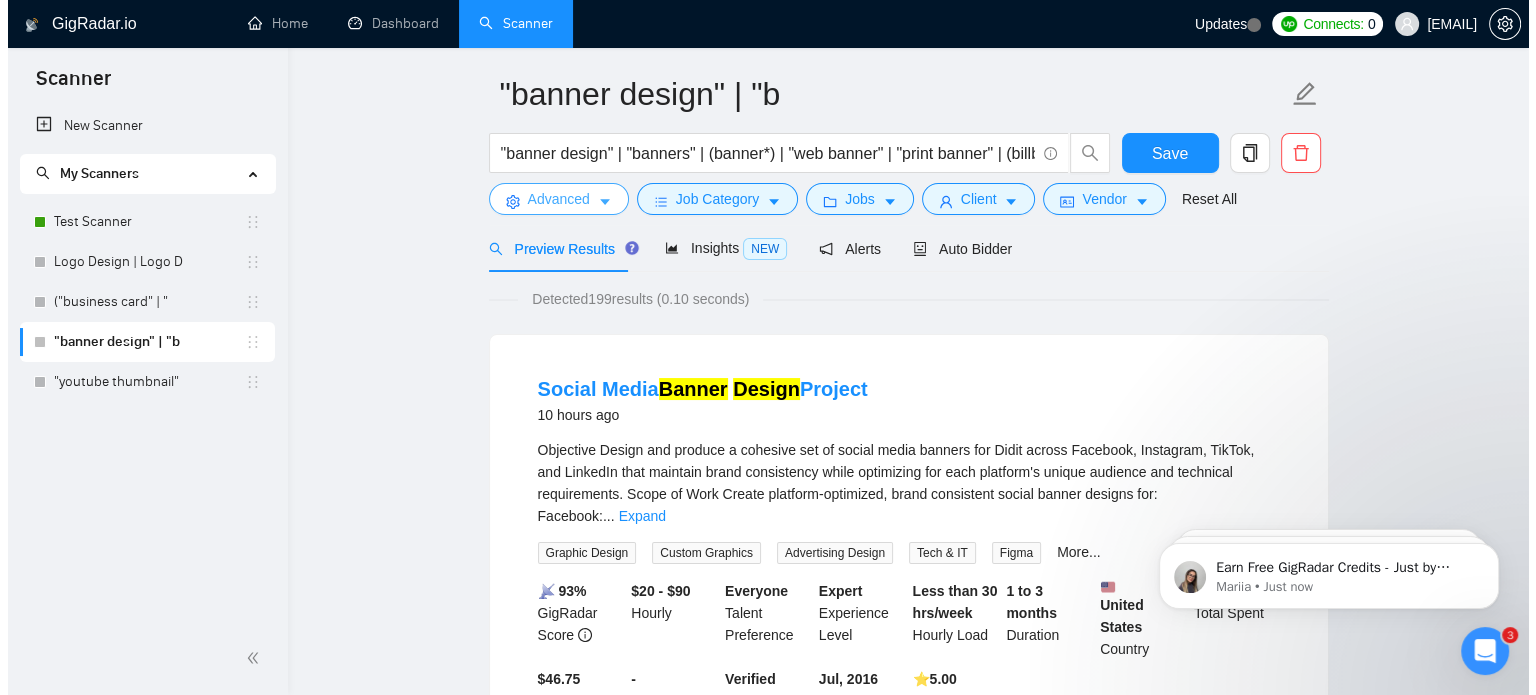 scroll, scrollTop: 0, scrollLeft: 0, axis: both 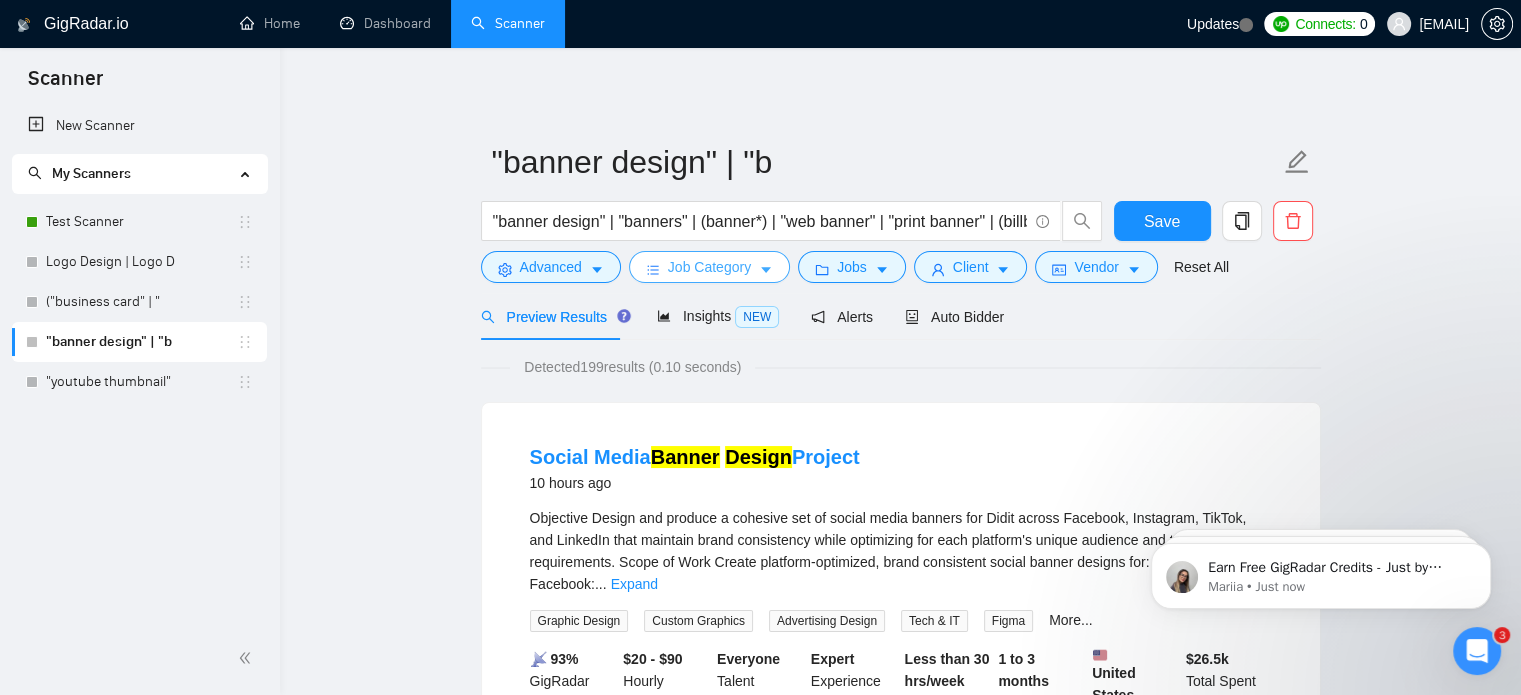 click on "Job Category" at bounding box center (709, 267) 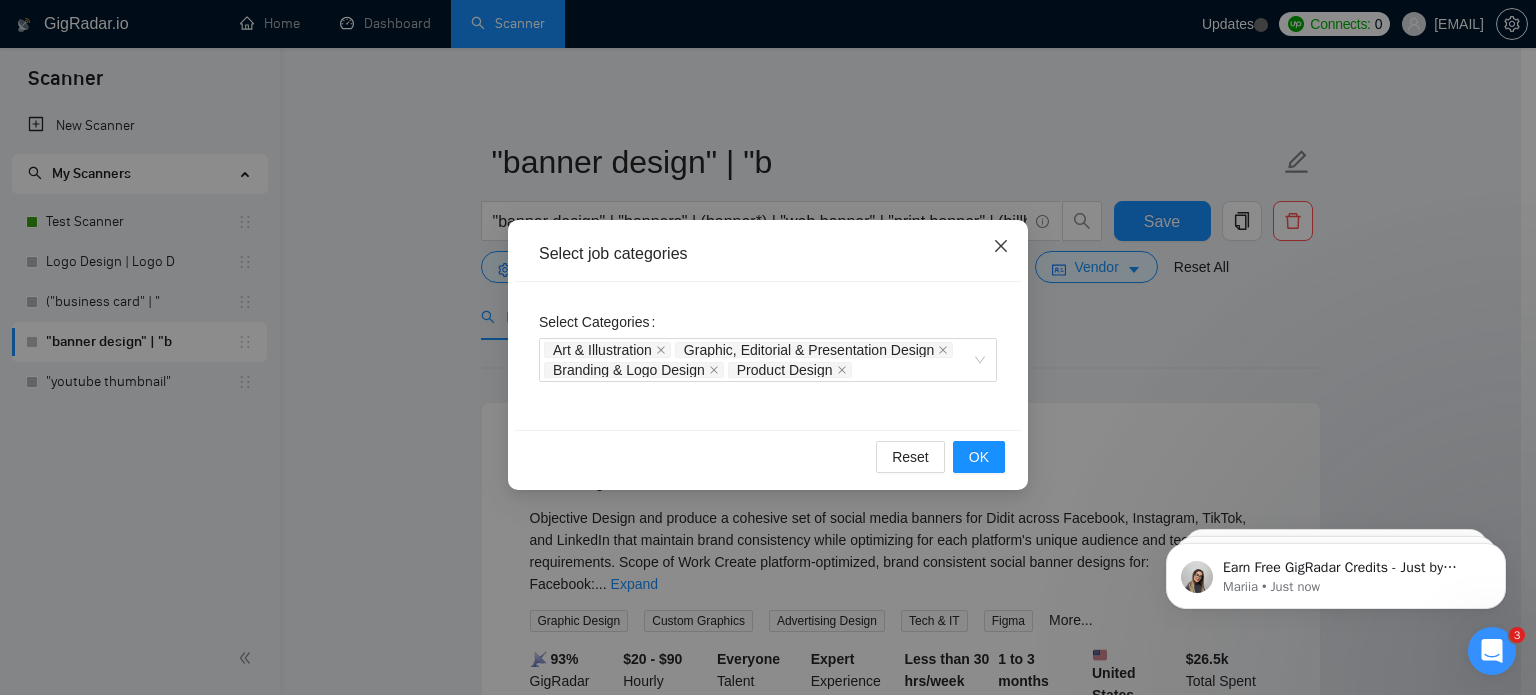 click at bounding box center (1001, 247) 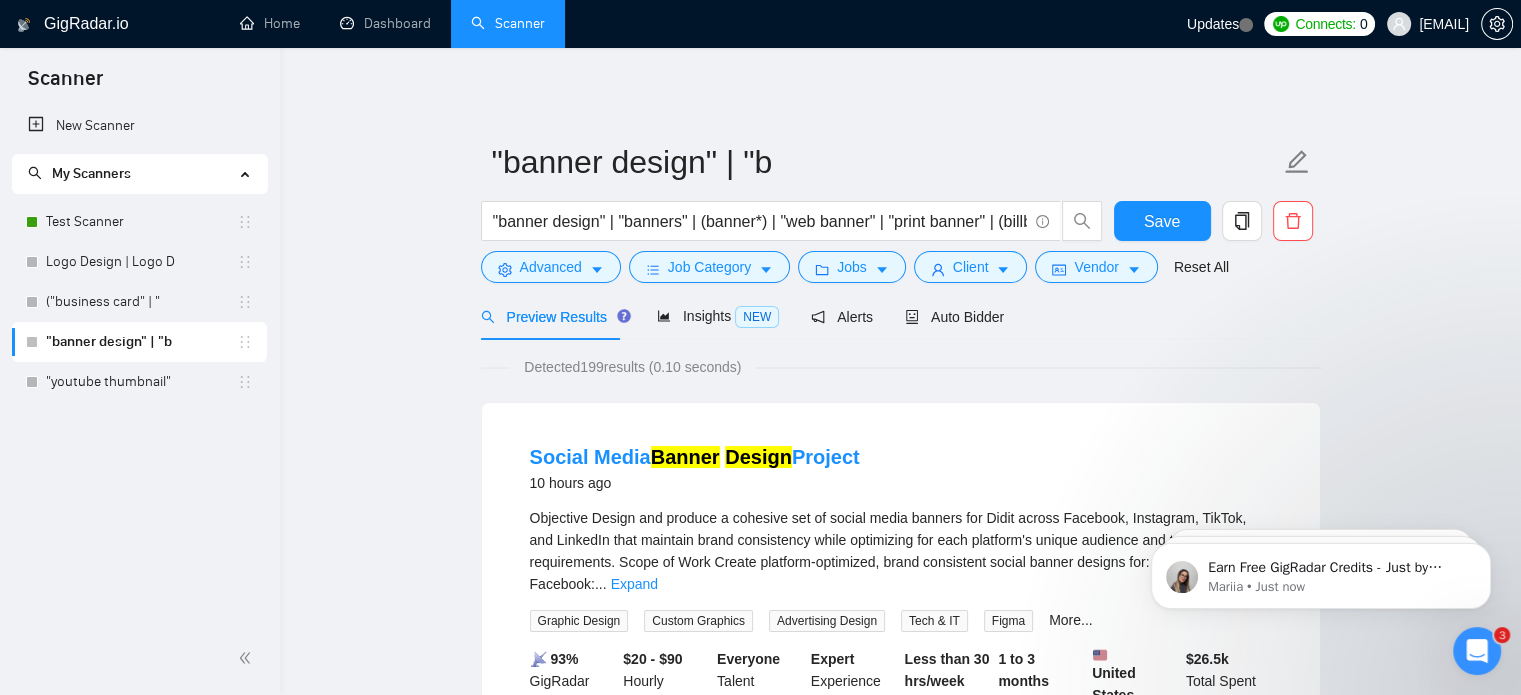 click on "Scanner New Scanner My Scanners Test Scanner Logo Design | Logo D ("business card" | " "banner design" | "b "youtube thumbnail" GigRadar.io Home Dashboard Scanner Updates
Connects: 0 [EMAIL] "banner design" | "b "banner design" | "banners" | (banner*) | "web banner" | "print banner" | (billboard*) | "display ads" | (signage) Save Advanced   Job Category   Jobs   Client   Vendor   Reset All Preview Results Insights NEW Alerts Auto Bidder Detected   199  results   (0.10 seconds) Social Media  Banner   Design  Project 10 hours ago Objective
Design and produce a cohesive set of social media banners for Didit across Facebook, Instagram, TikTok, and LinkedIn that maintain brand consistency while optimizing for each platform's unique audience and technical requirements.
Scope of Work
Create platform-optimized, brand consistent social banner designs for:
Facebook: ... Expand Graphic Design Custom Graphics Advertising Design Tech & IT" at bounding box center (760, 347) 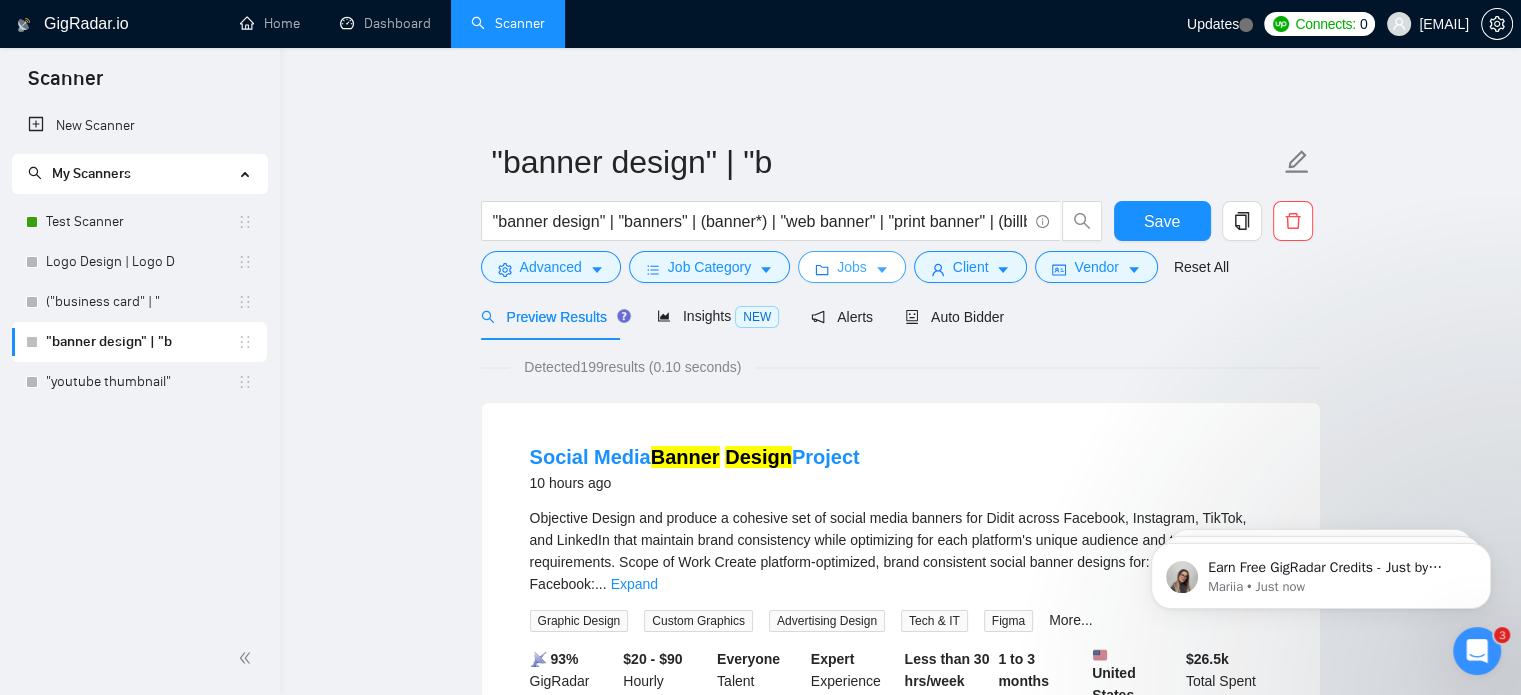 click on "Jobs" at bounding box center [852, 267] 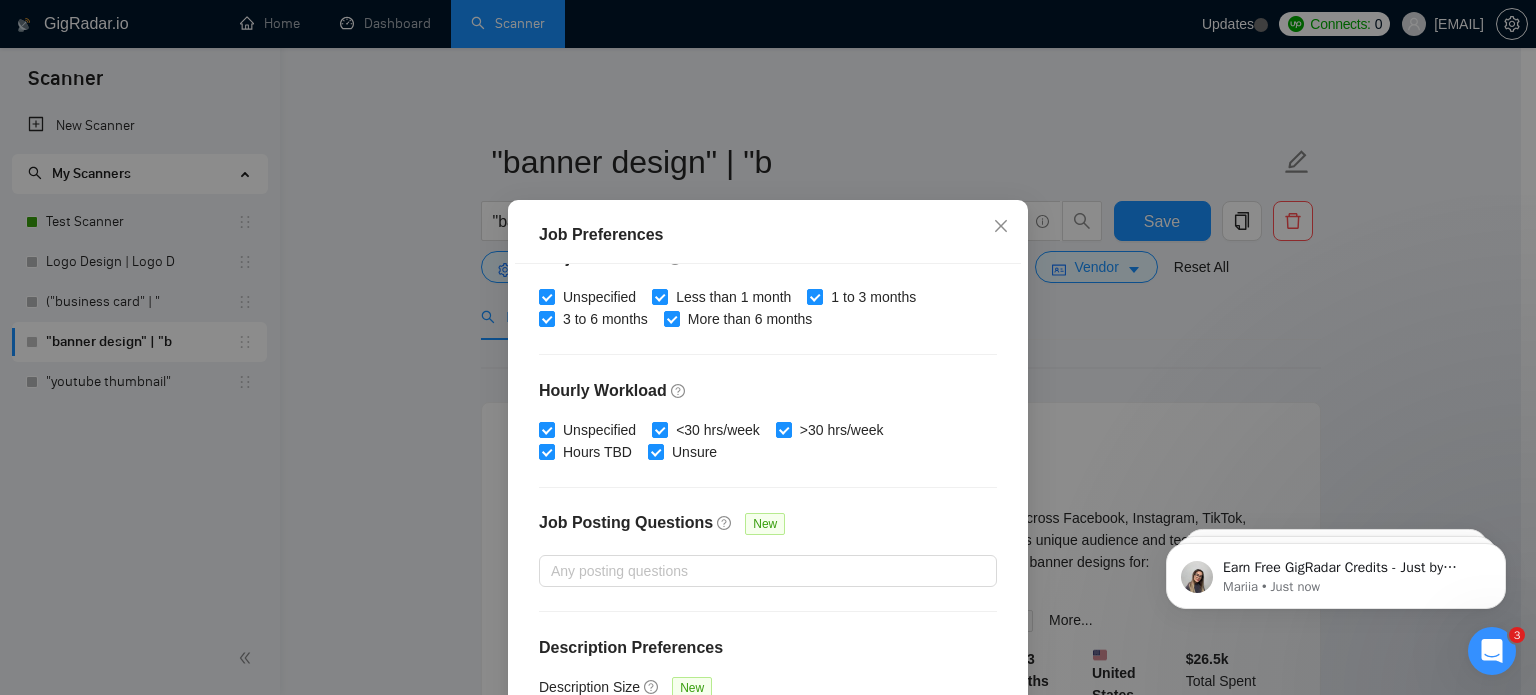 scroll, scrollTop: 640, scrollLeft: 0, axis: vertical 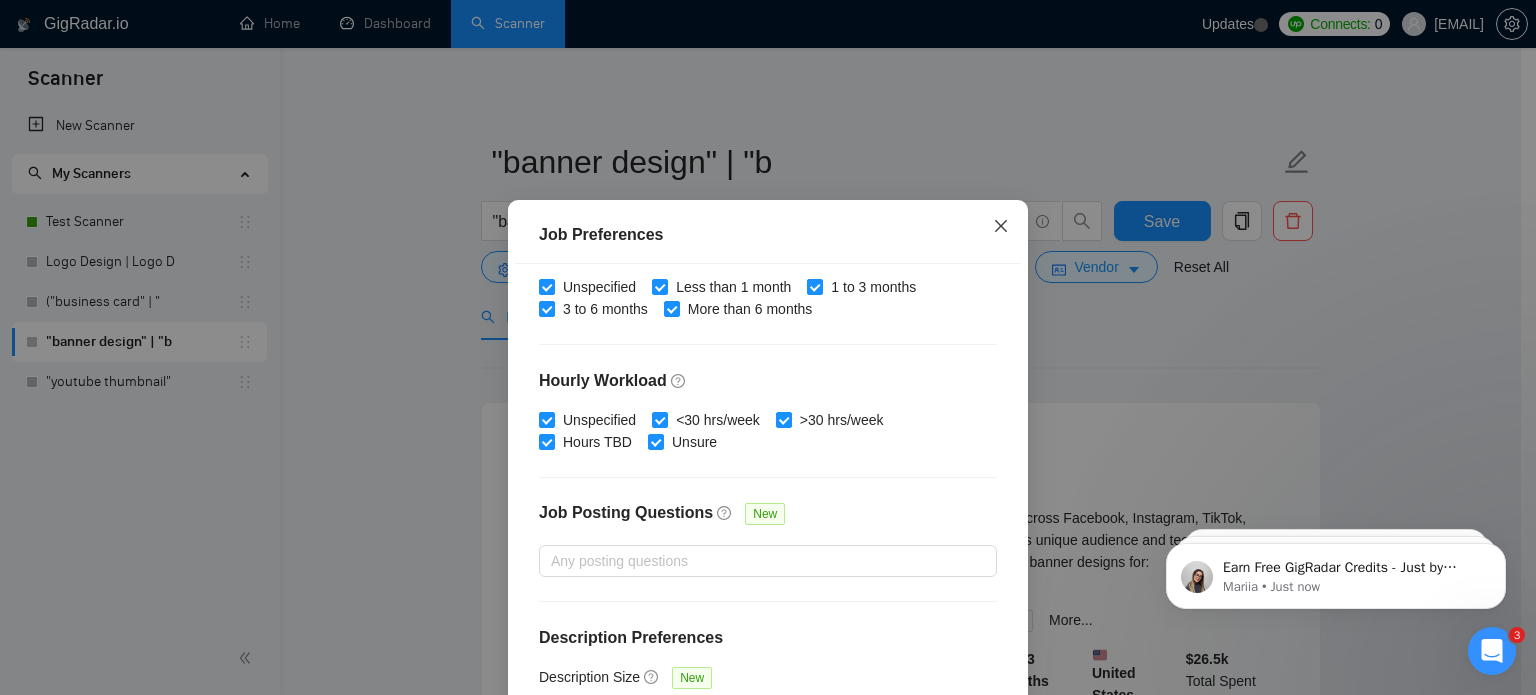 click 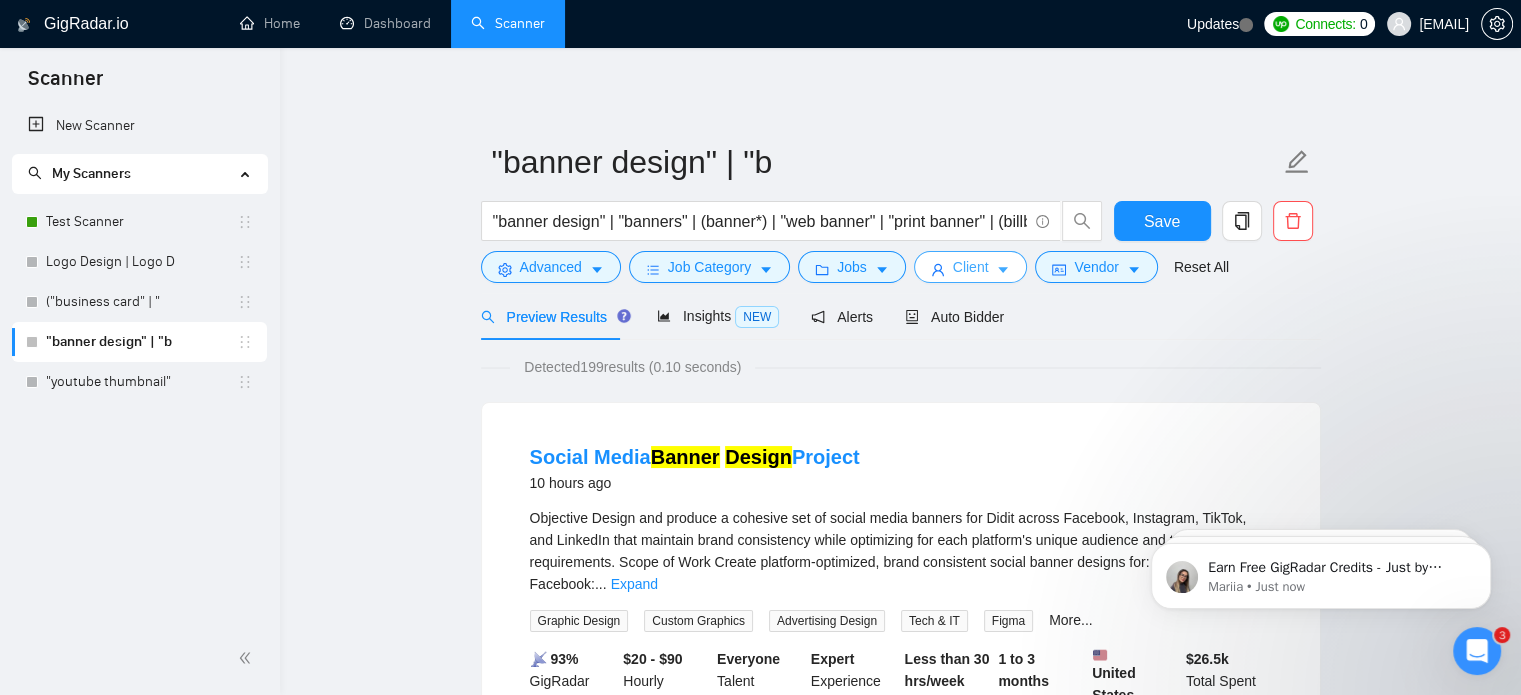 click on "Client" at bounding box center (971, 267) 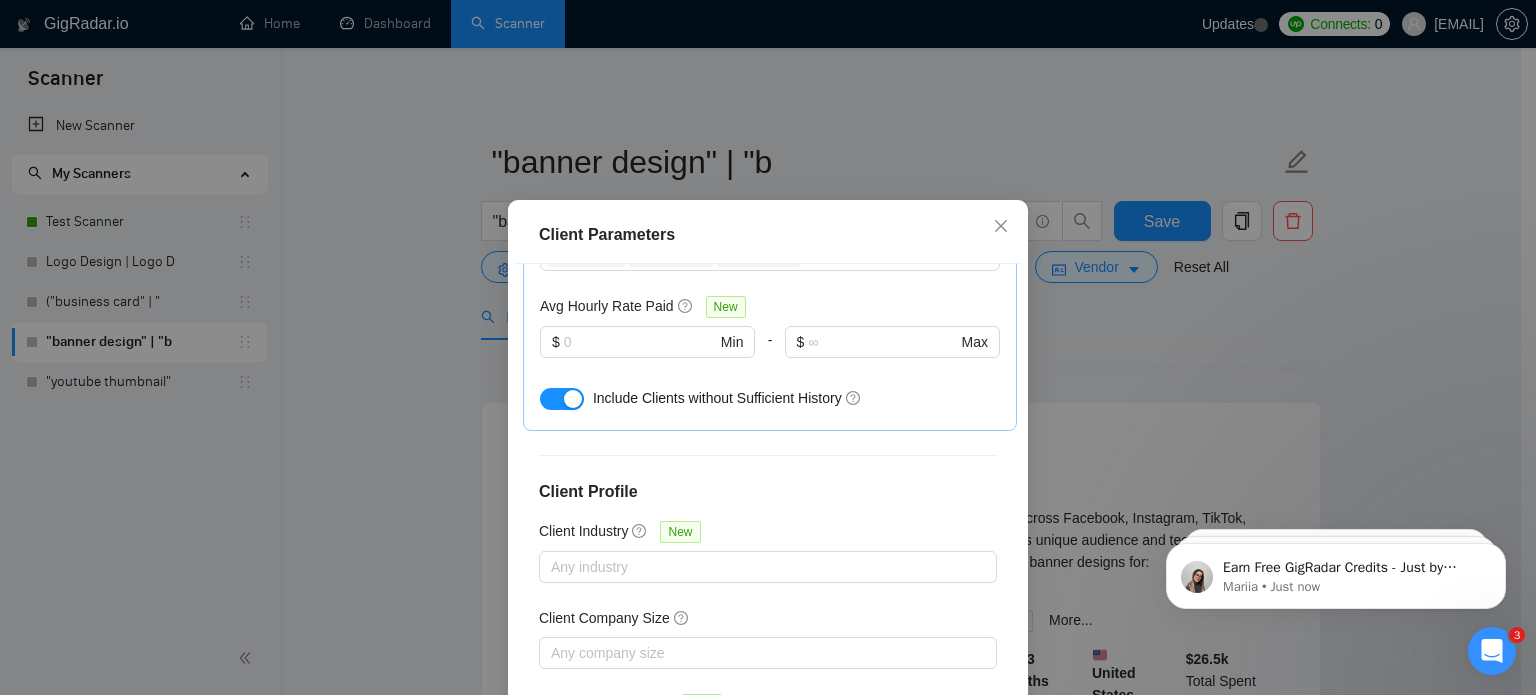 scroll, scrollTop: 816, scrollLeft: 0, axis: vertical 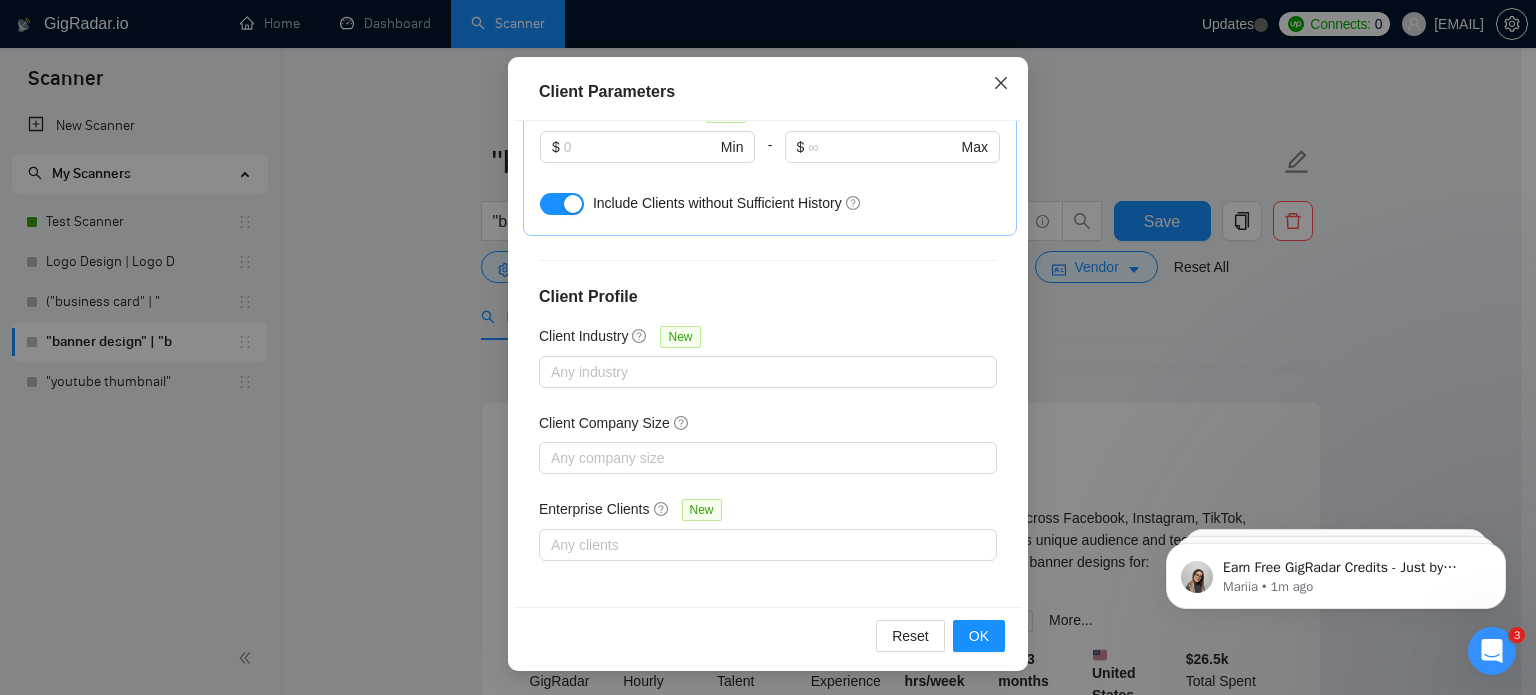 click at bounding box center [1001, 84] 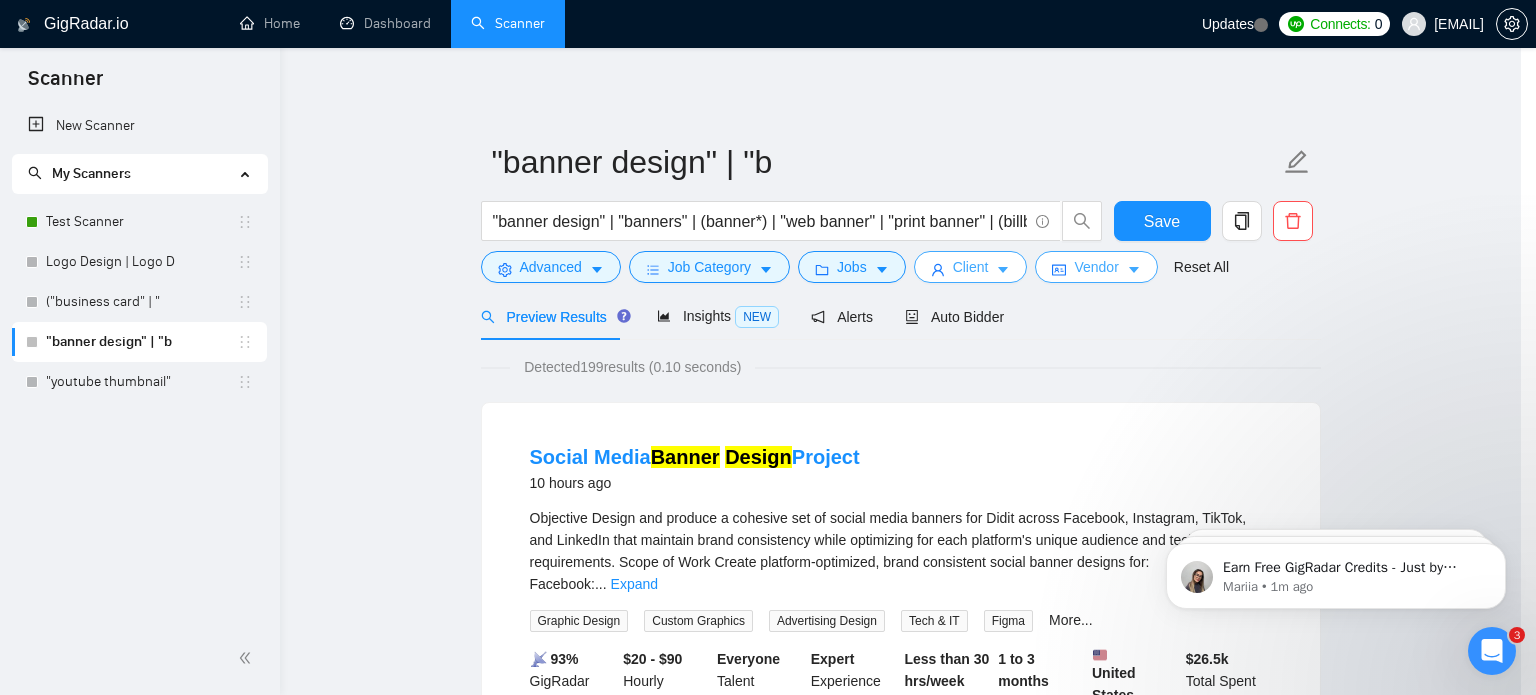 scroll, scrollTop: 0, scrollLeft: 0, axis: both 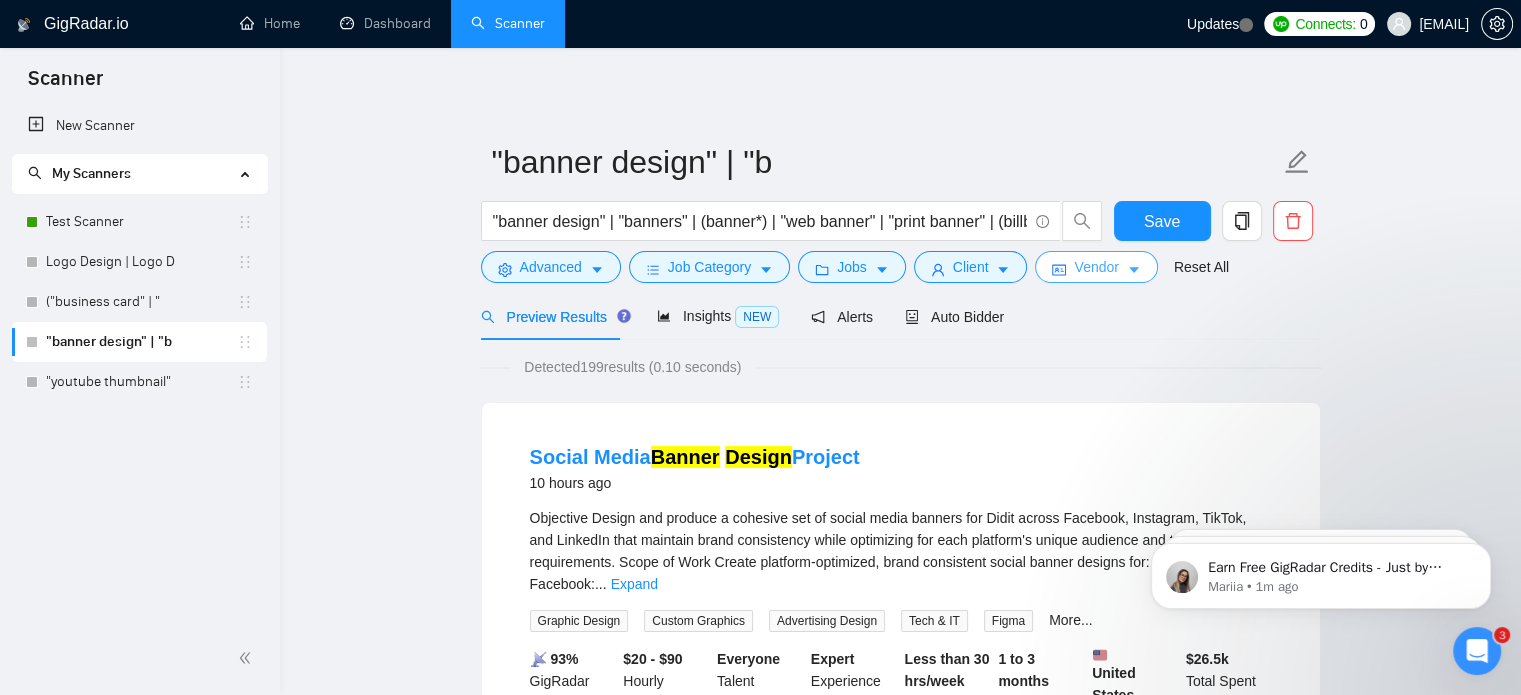 click 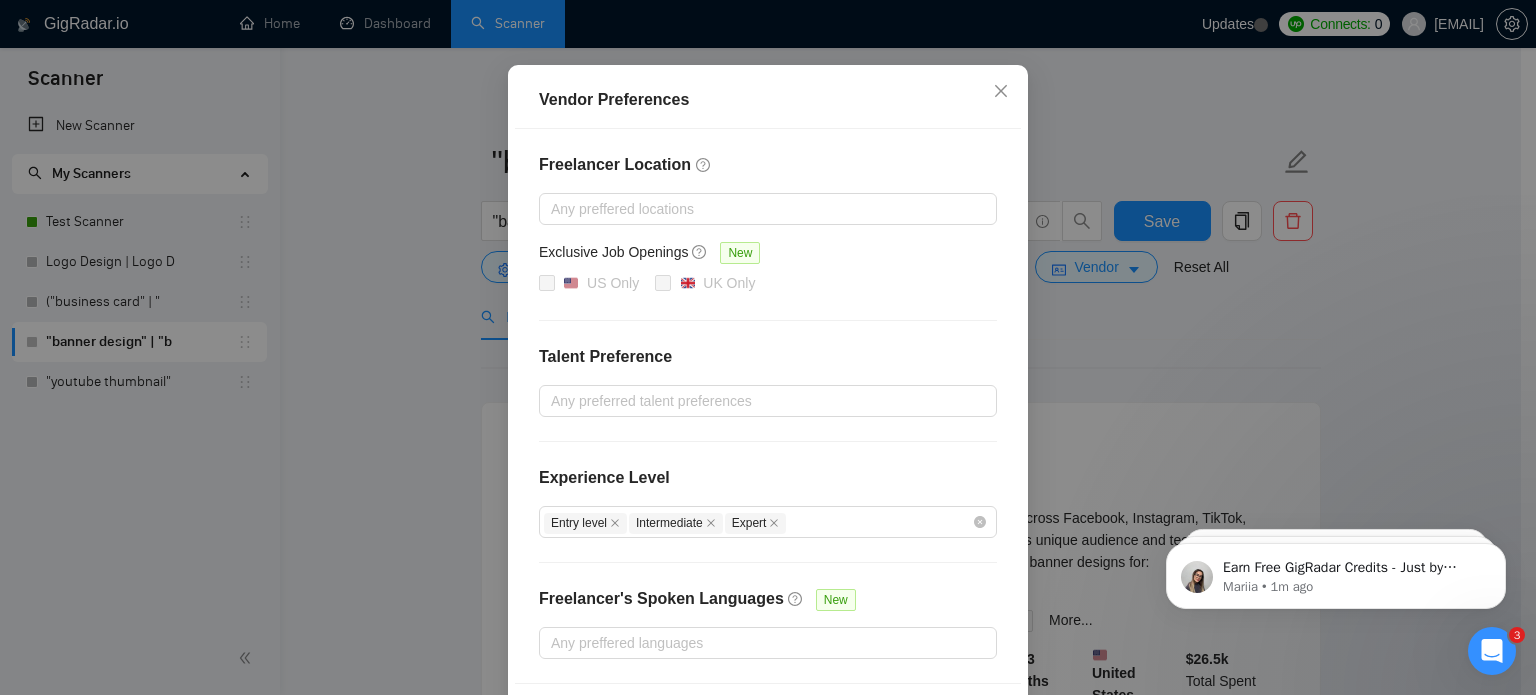 scroll, scrollTop: 228, scrollLeft: 0, axis: vertical 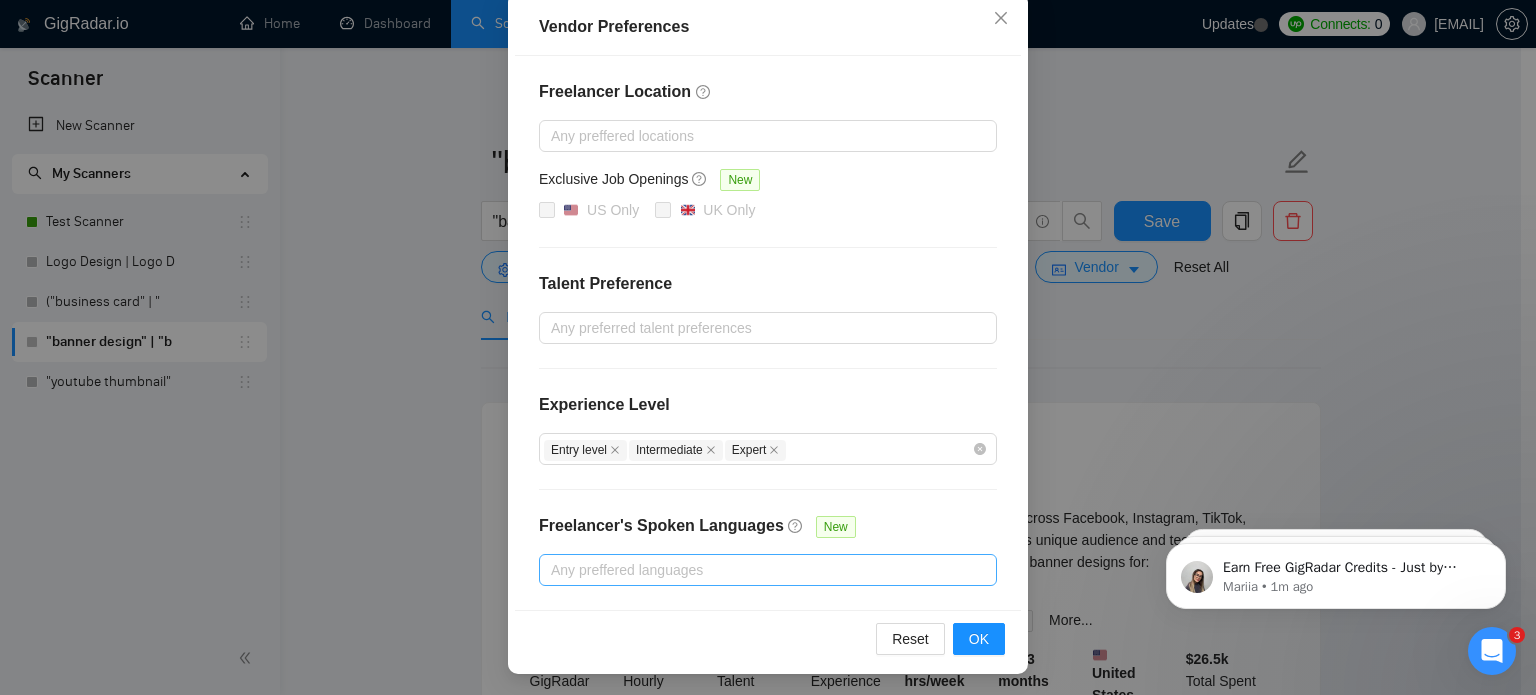 click at bounding box center [758, 570] 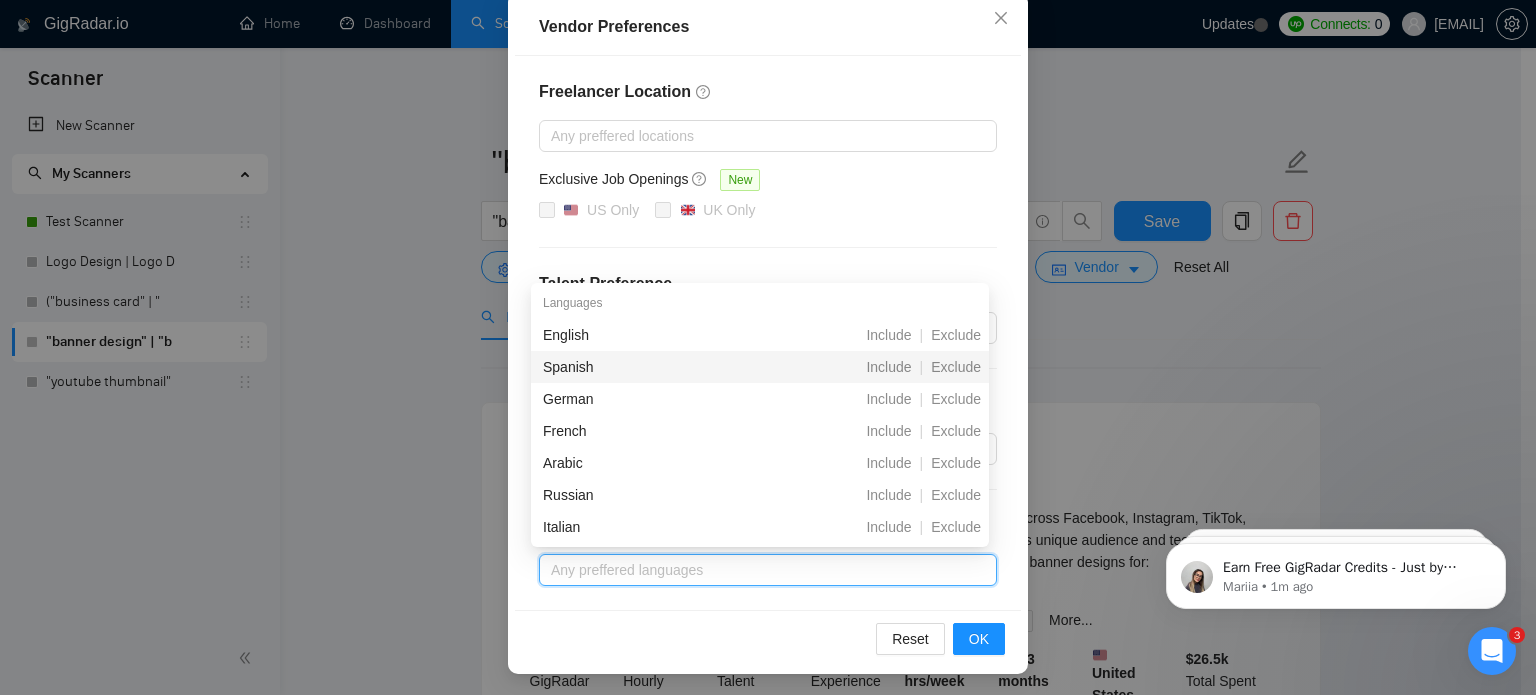 click on "US Only UK Only" at bounding box center [768, 211] 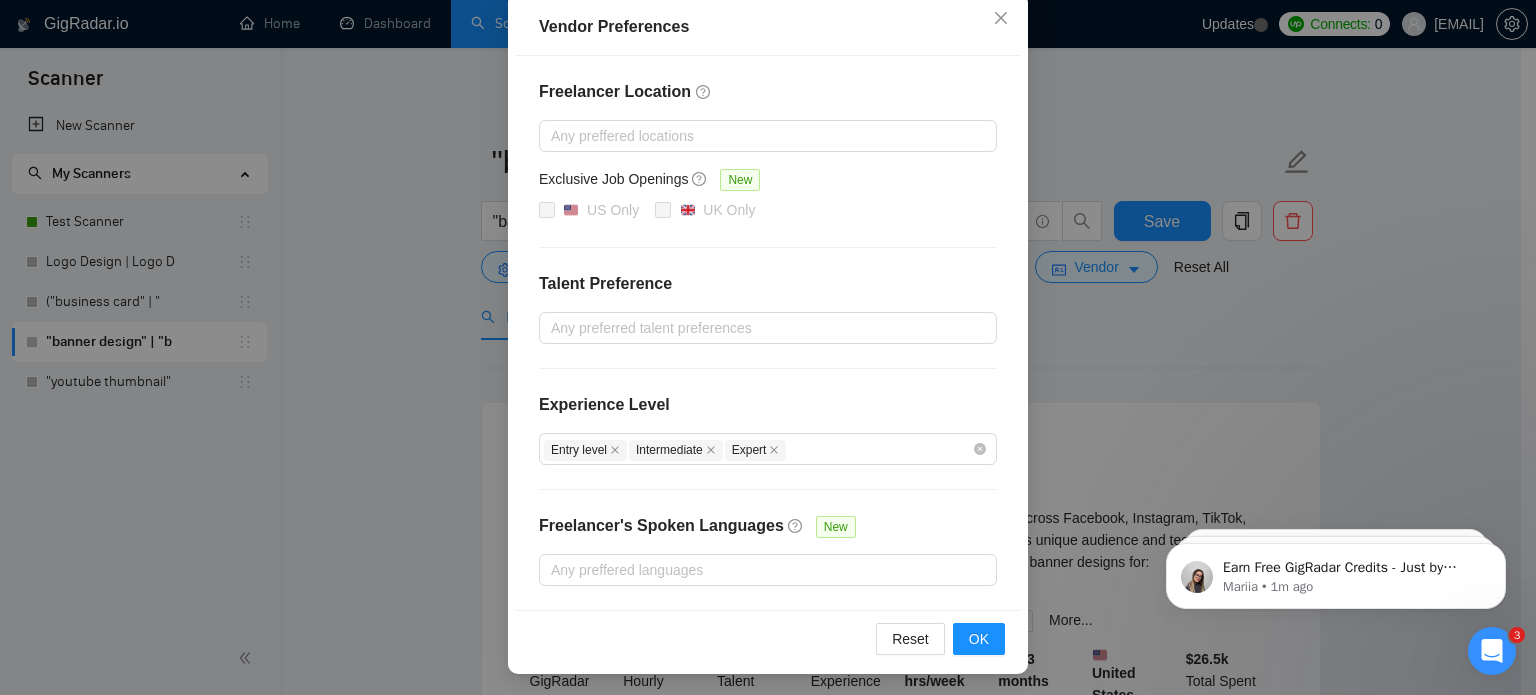 click on "Vendor Preferences Freelancer Location     Any preffered locations Exclusive Job Openings New US Only UK Only Talent Preference   Any preferred talent preferences Experience Level Entry level Intermediate Expert   Freelancer's Spoken Languages New   Any preffered languages Reset OK" at bounding box center (768, 347) 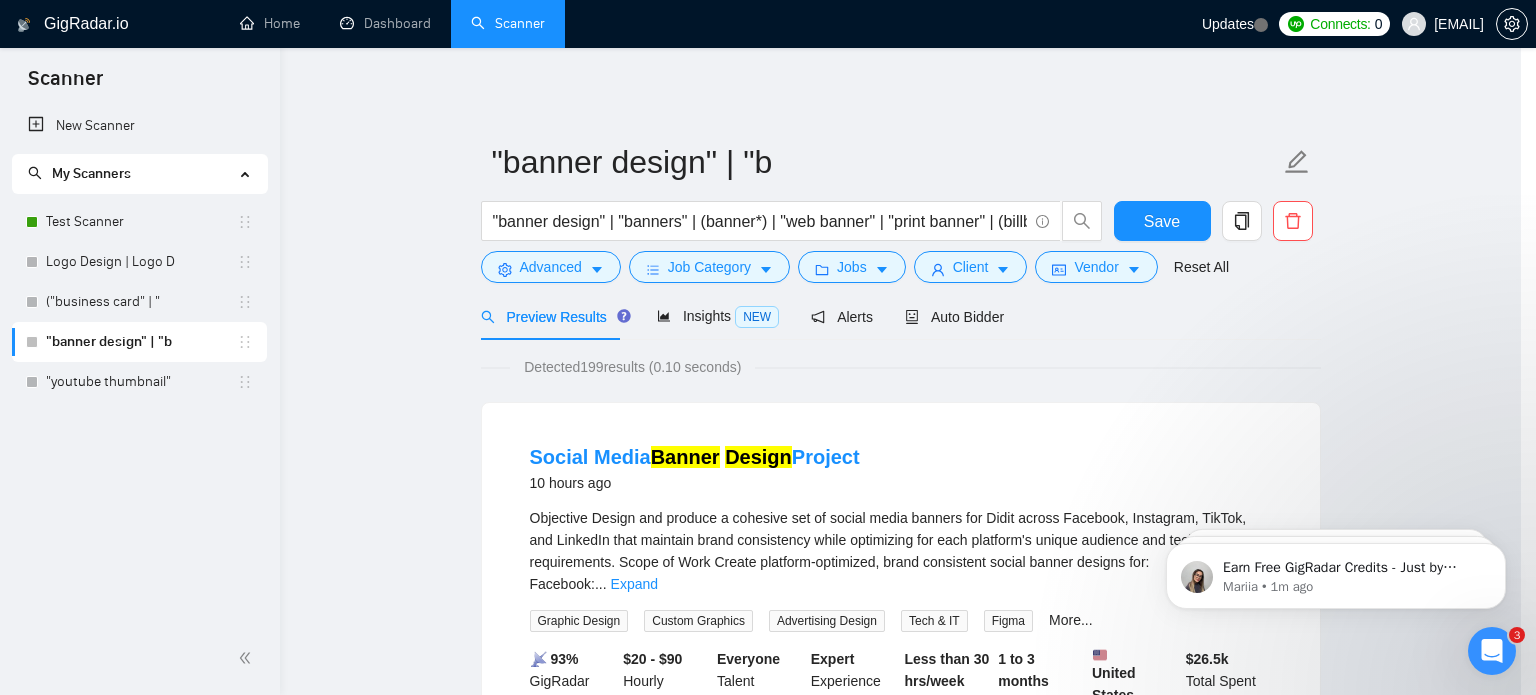 scroll, scrollTop: 128, scrollLeft: 0, axis: vertical 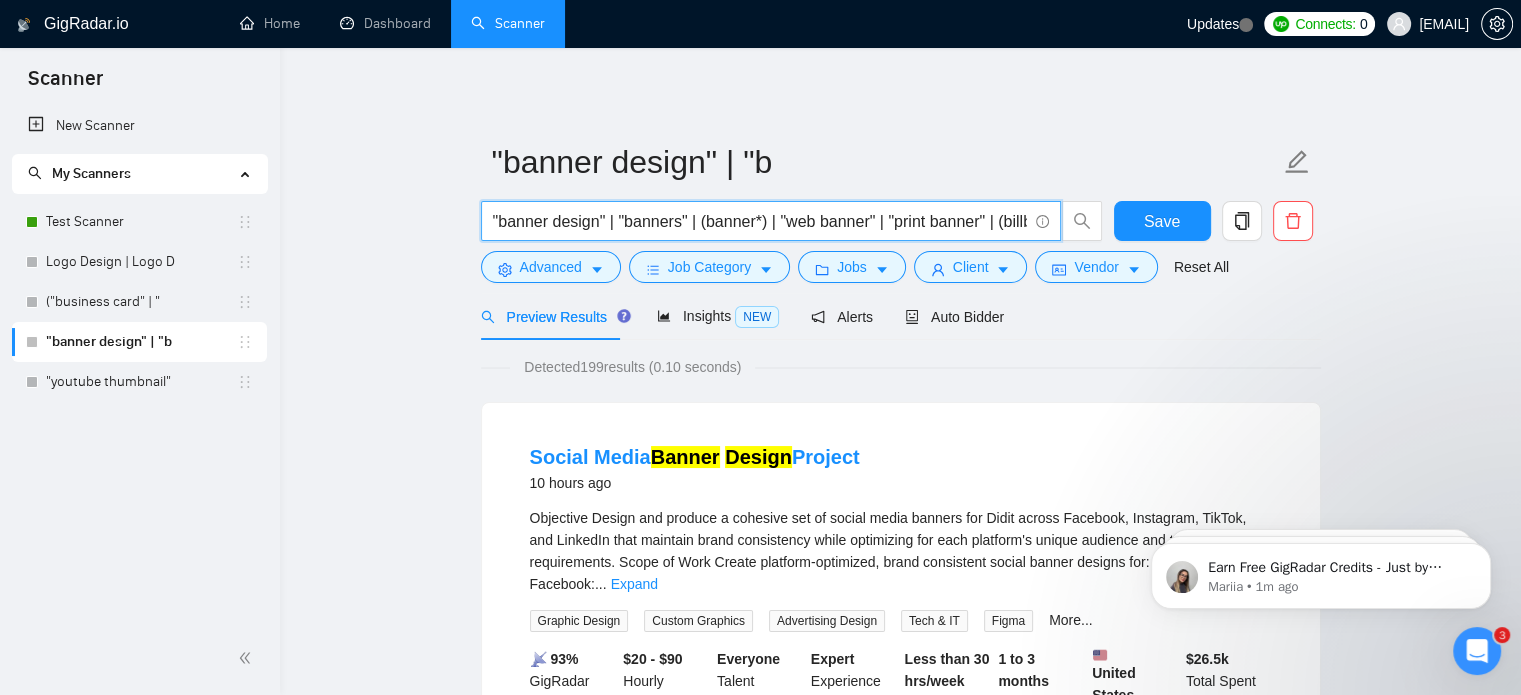 click on ""banner design" | "banners" | (banner*) | "web banner" | "print banner" | (billboard*) | "display ads" | (signage)" at bounding box center [760, 221] 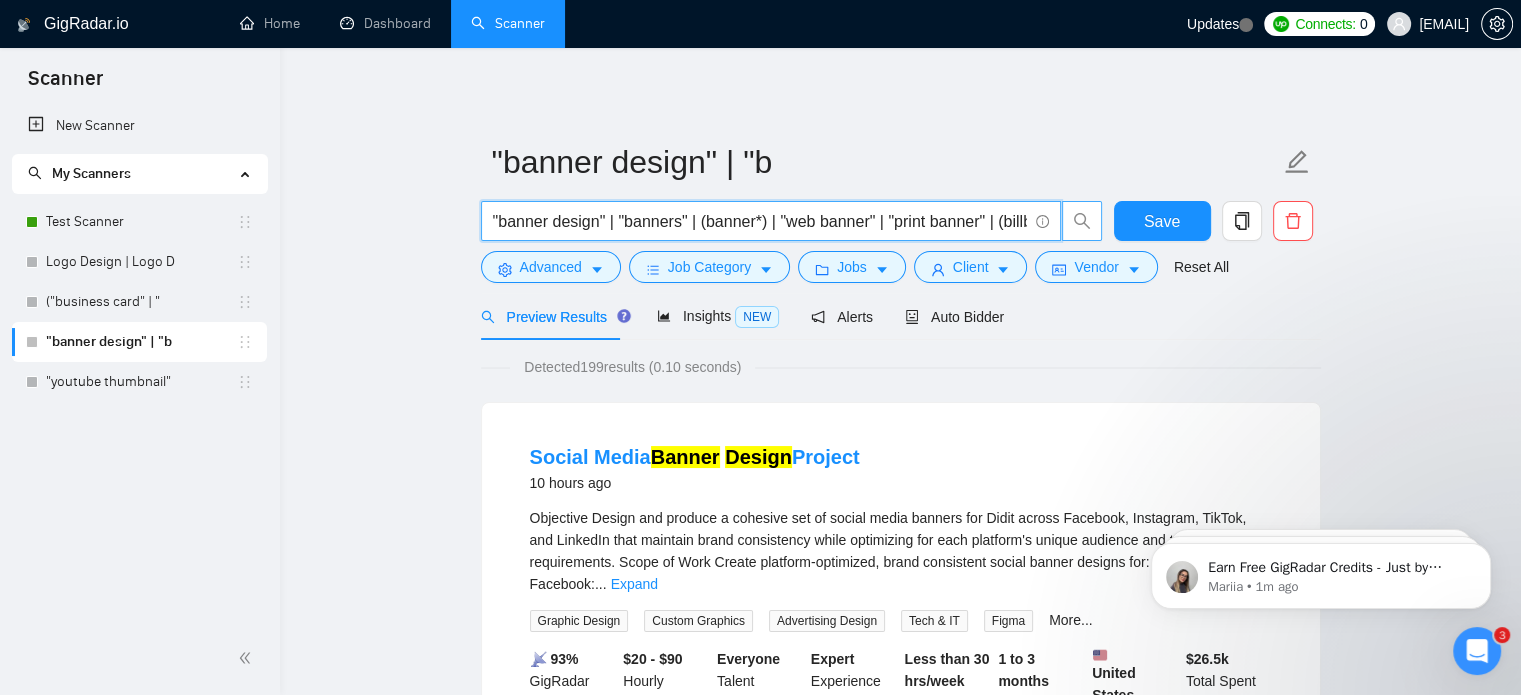 click 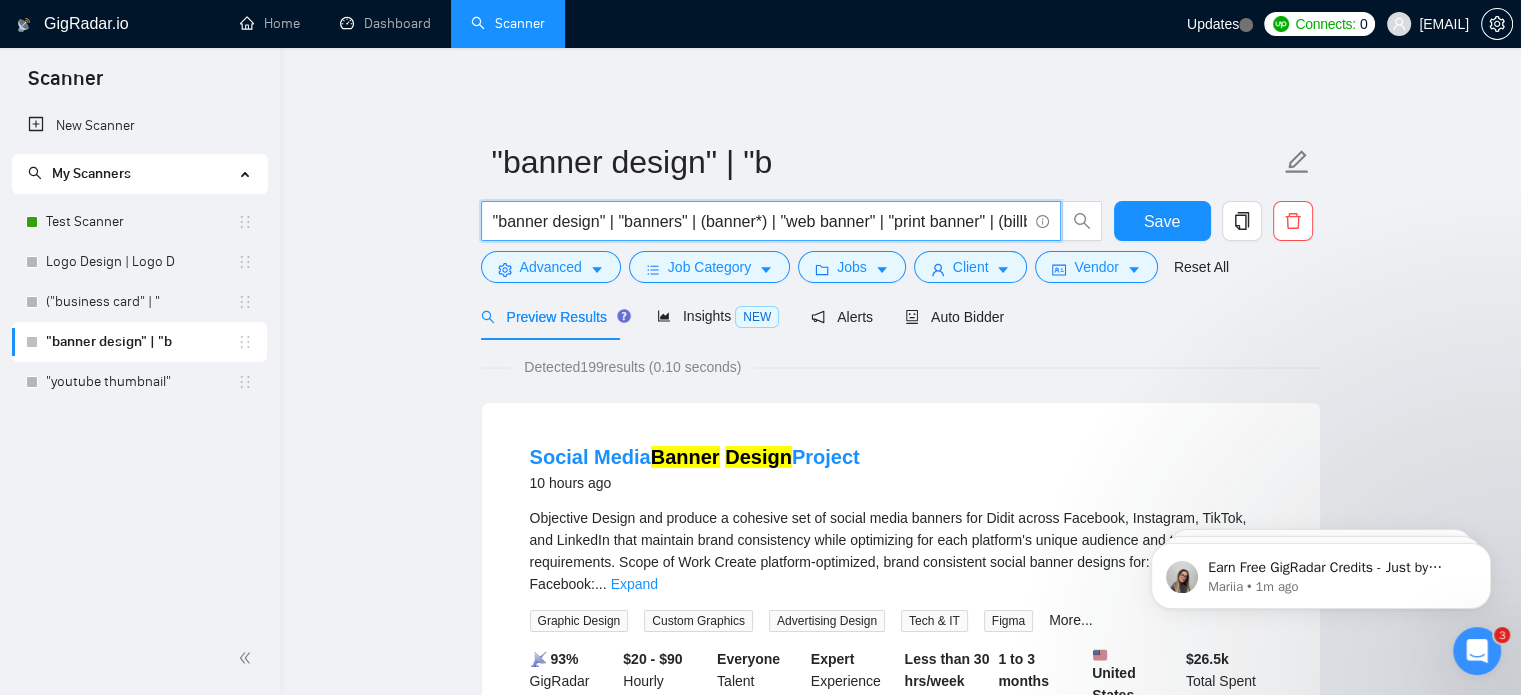 click on ""banner design" | "banners" | (banner*) | "web banner" | "print banner" | (billboard*) | "display ads" | (signage)" at bounding box center [760, 221] 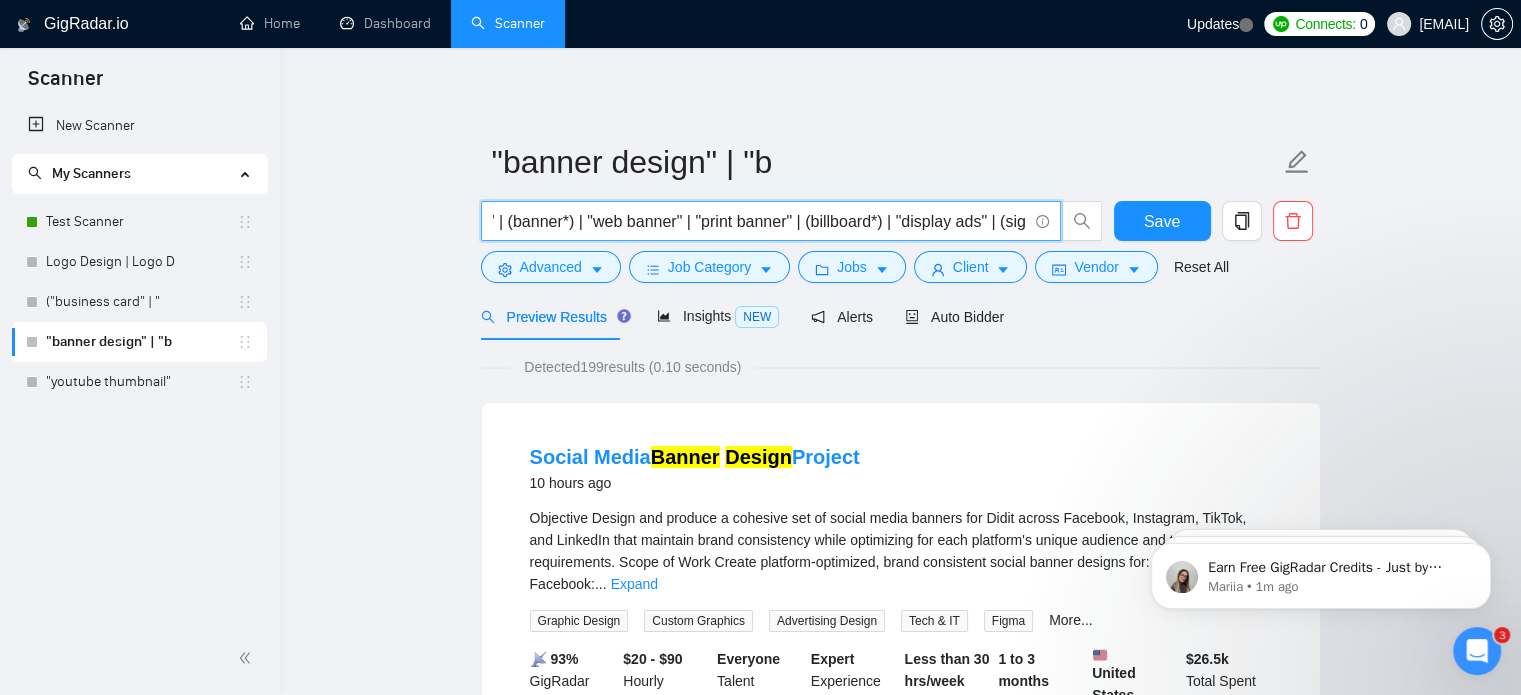 scroll, scrollTop: 0, scrollLeft: 232, axis: horizontal 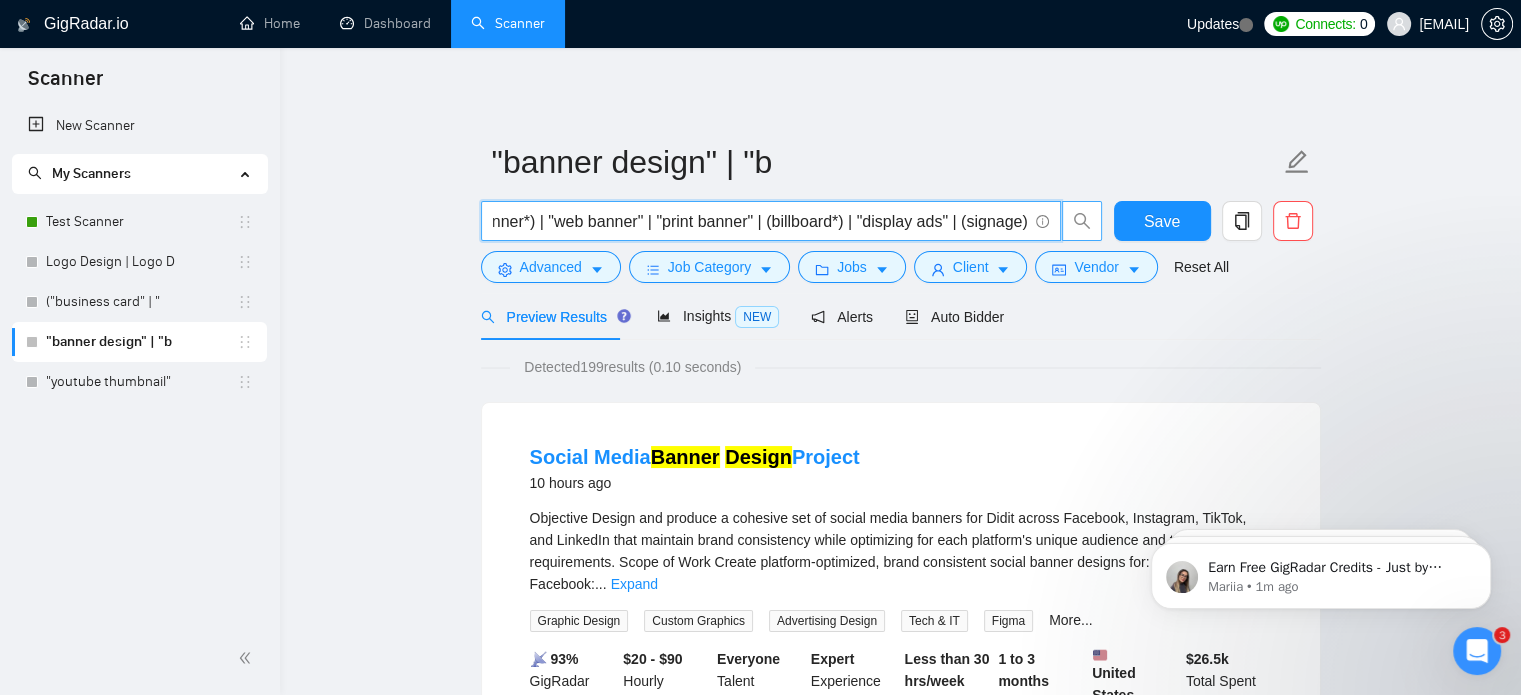 click 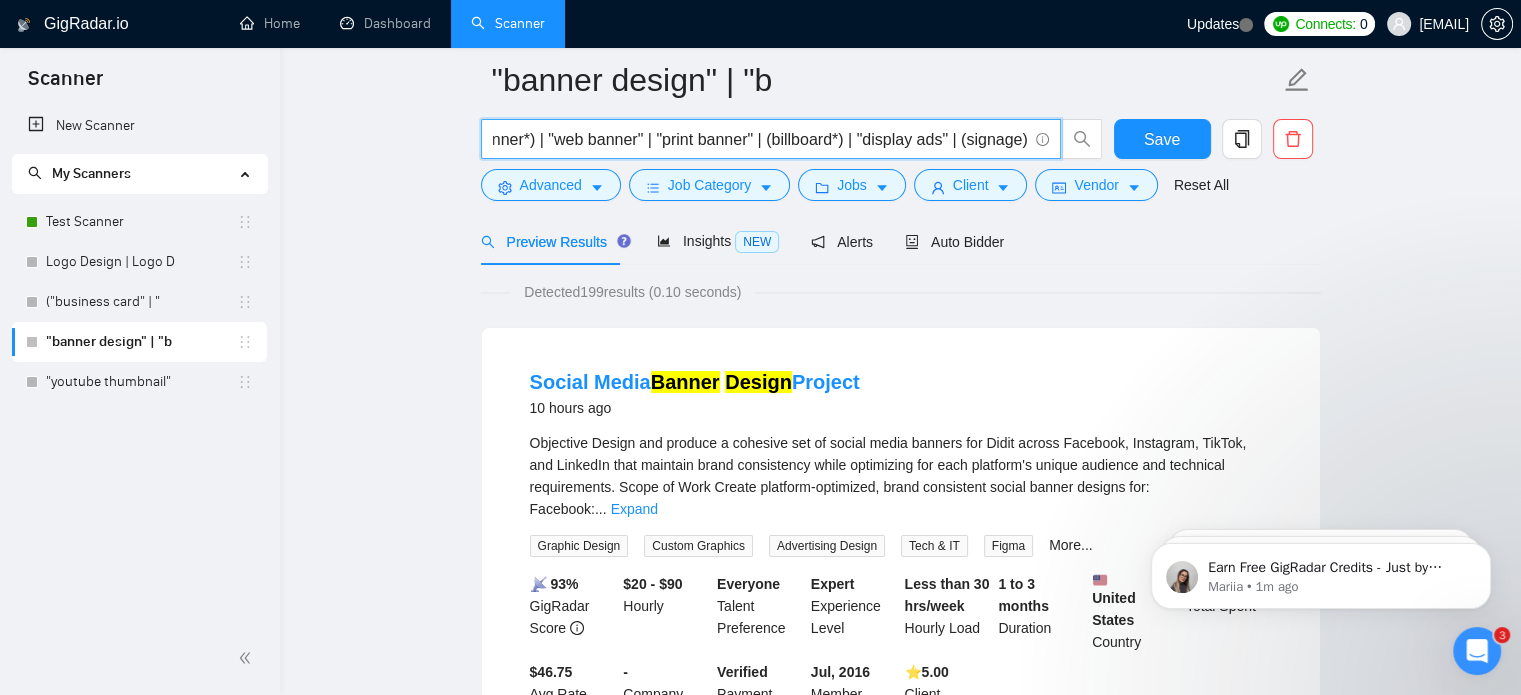 scroll, scrollTop: 564, scrollLeft: 0, axis: vertical 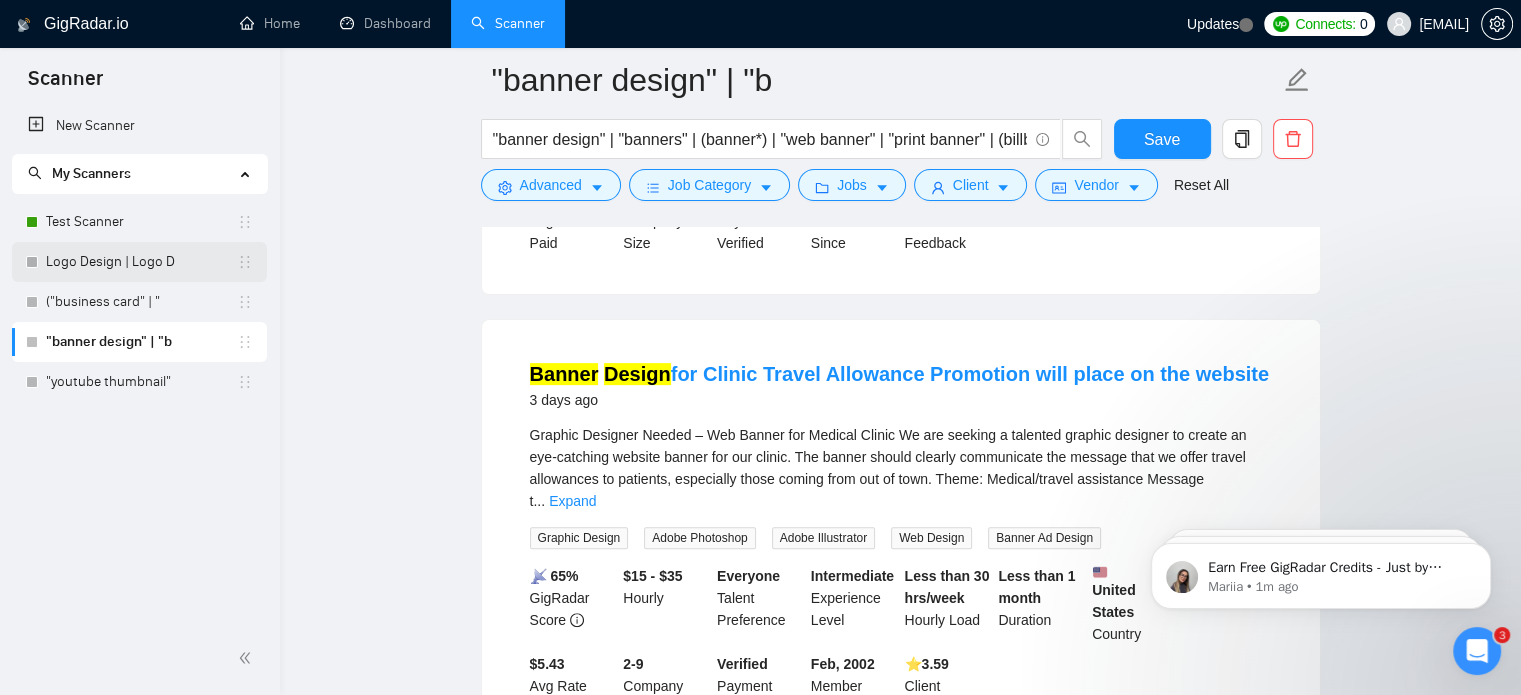 click on "Logo Design | Logo D" at bounding box center (141, 262) 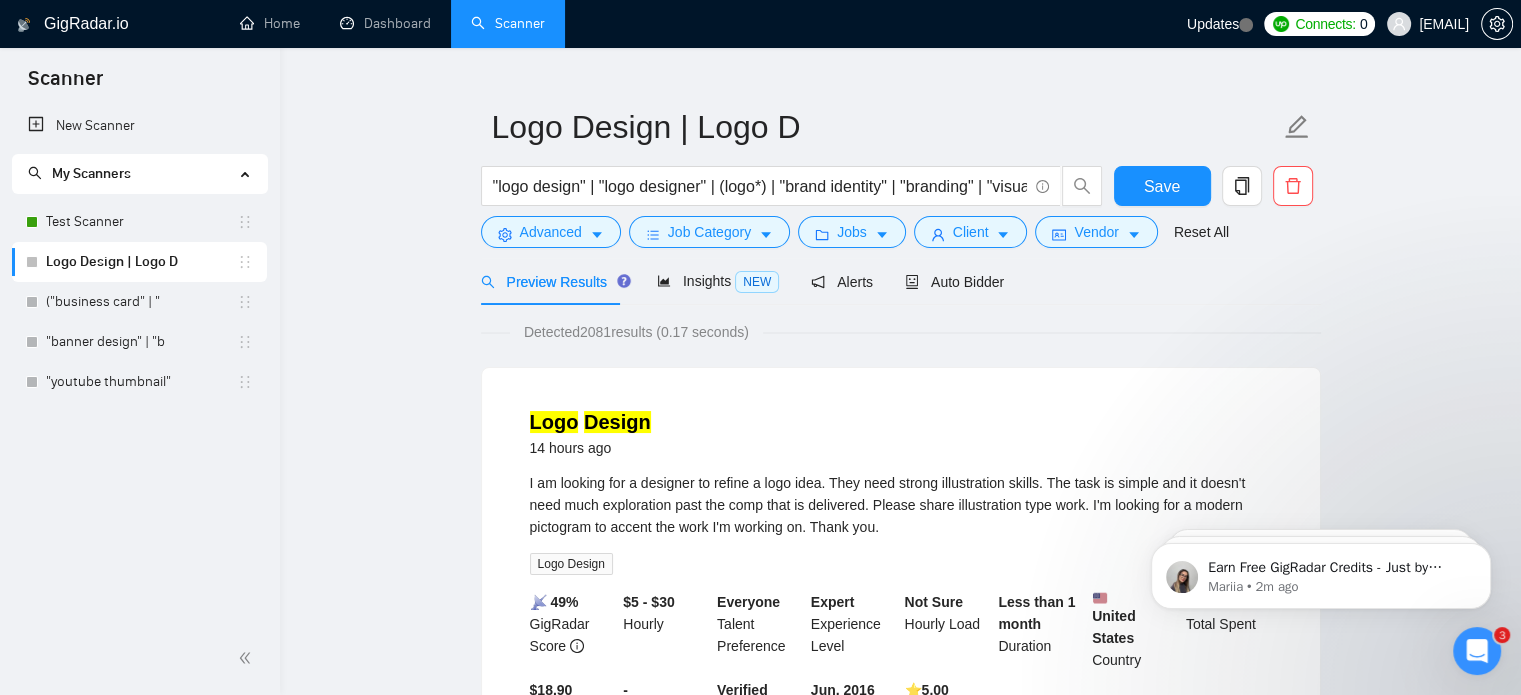 click on "Detected   2081  results   (0.17 seconds)" at bounding box center [636, 332] 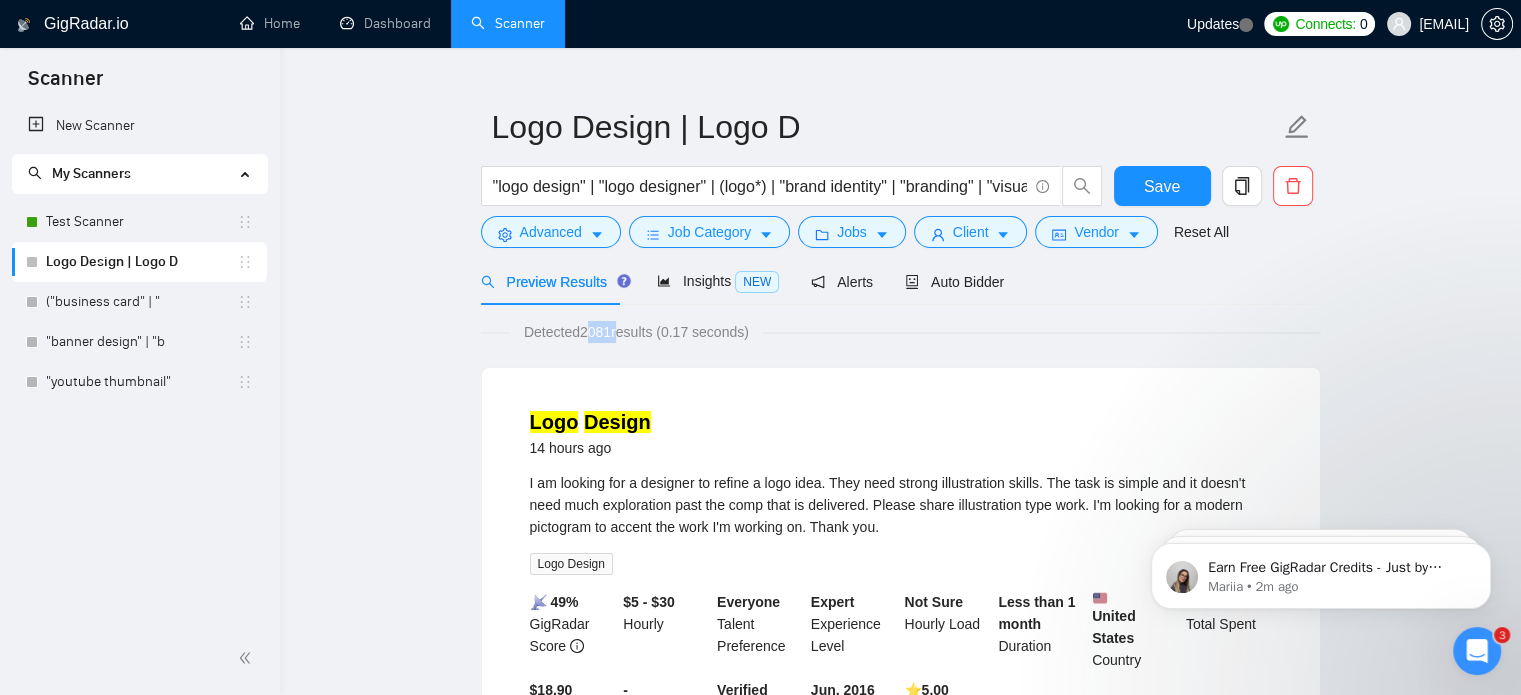 click on "Detected   2081  results   (0.17 seconds)" at bounding box center (636, 332) 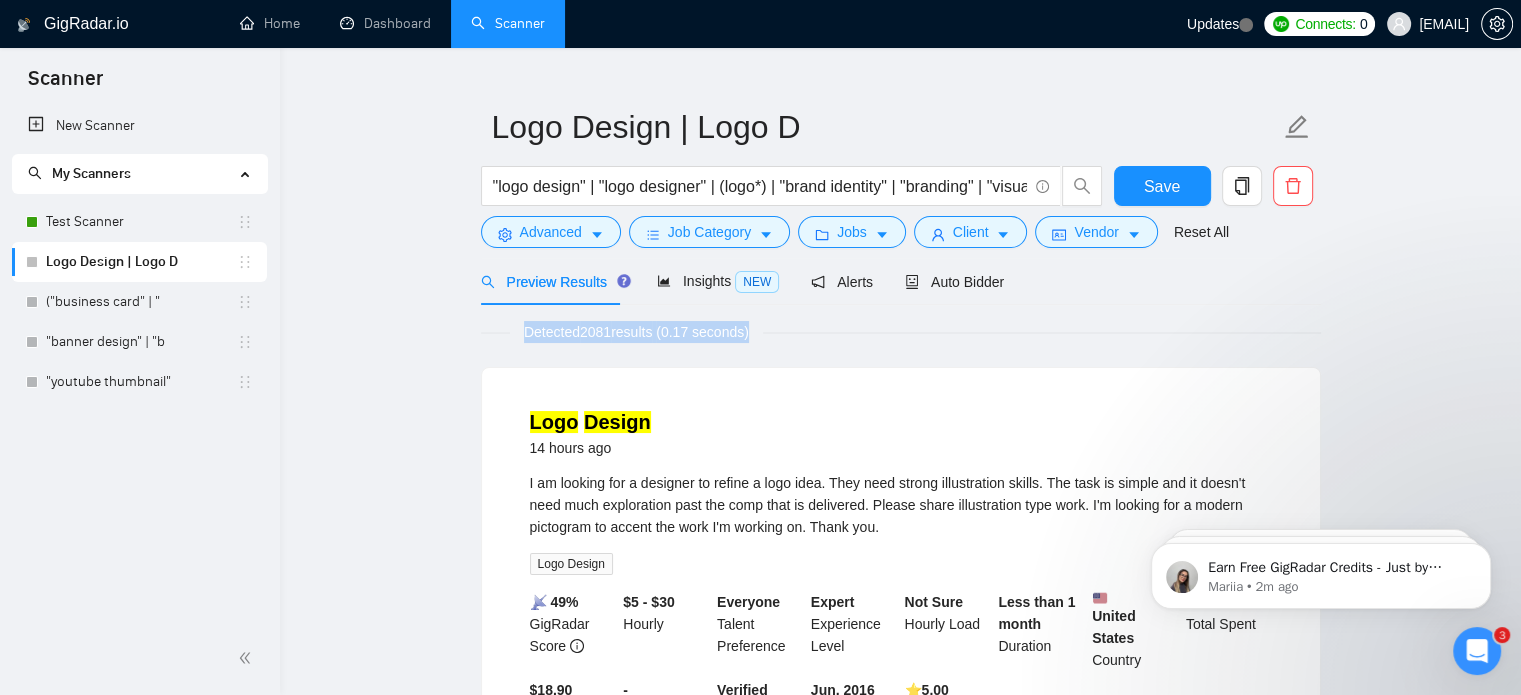click on "Detected   2081  results   (0.17 seconds)" at bounding box center (636, 332) 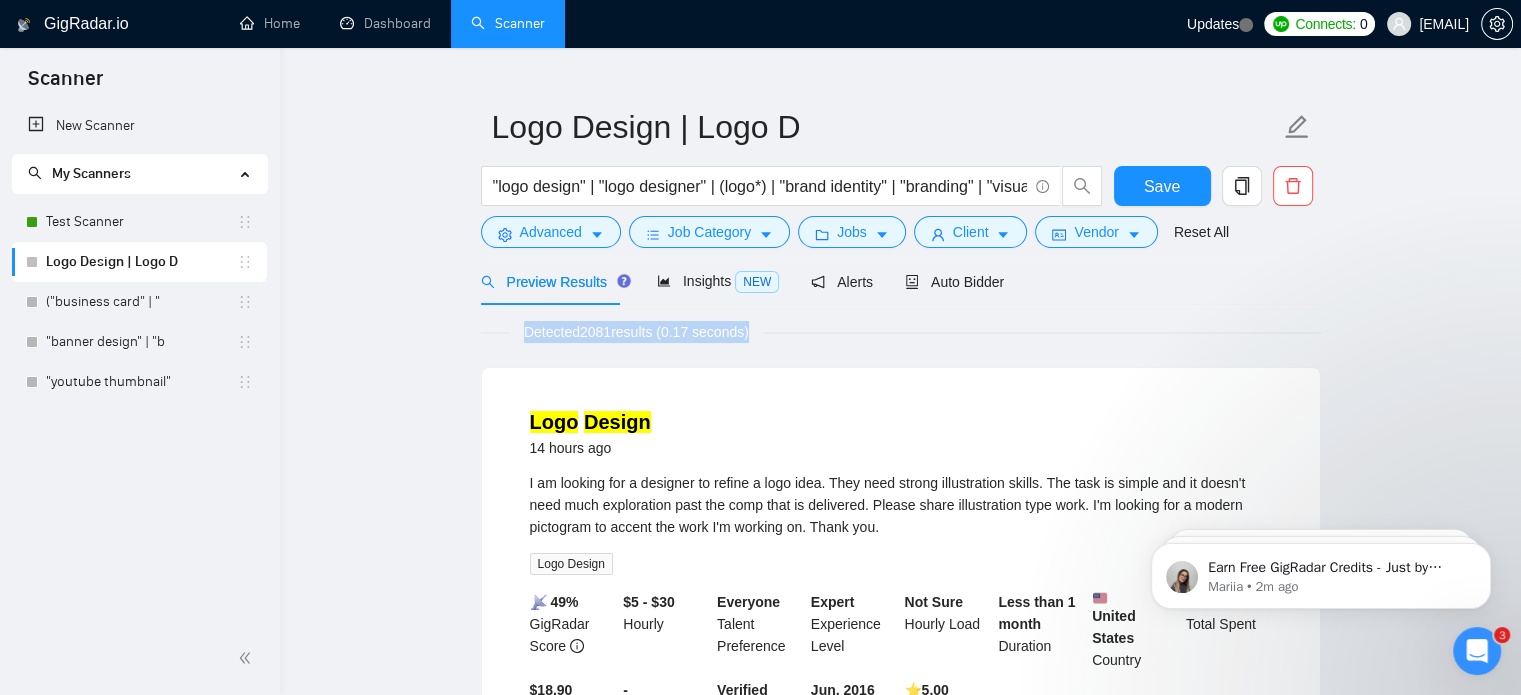 click on "Detected   2081  results   (0.17 seconds)" at bounding box center [636, 332] 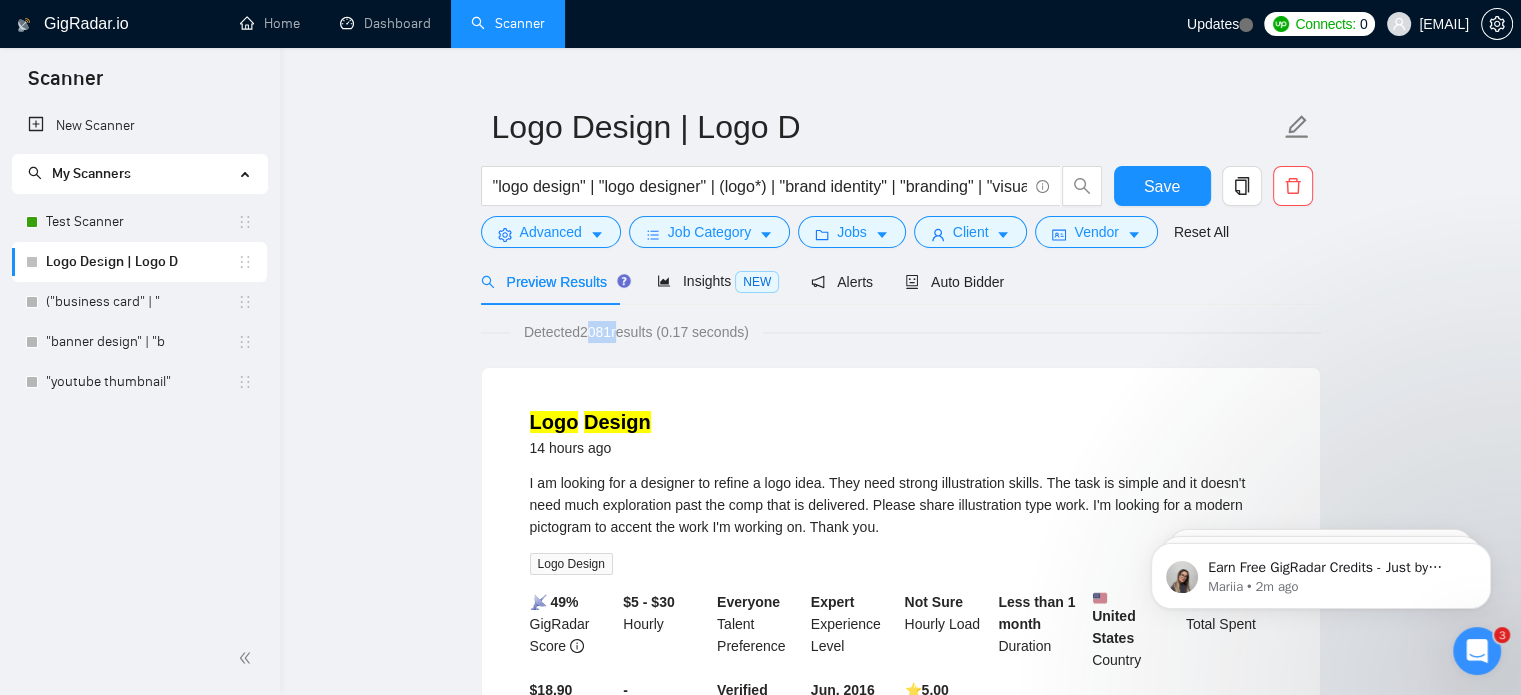 click on "Detected   2081  results   (0.17 seconds)" at bounding box center [636, 332] 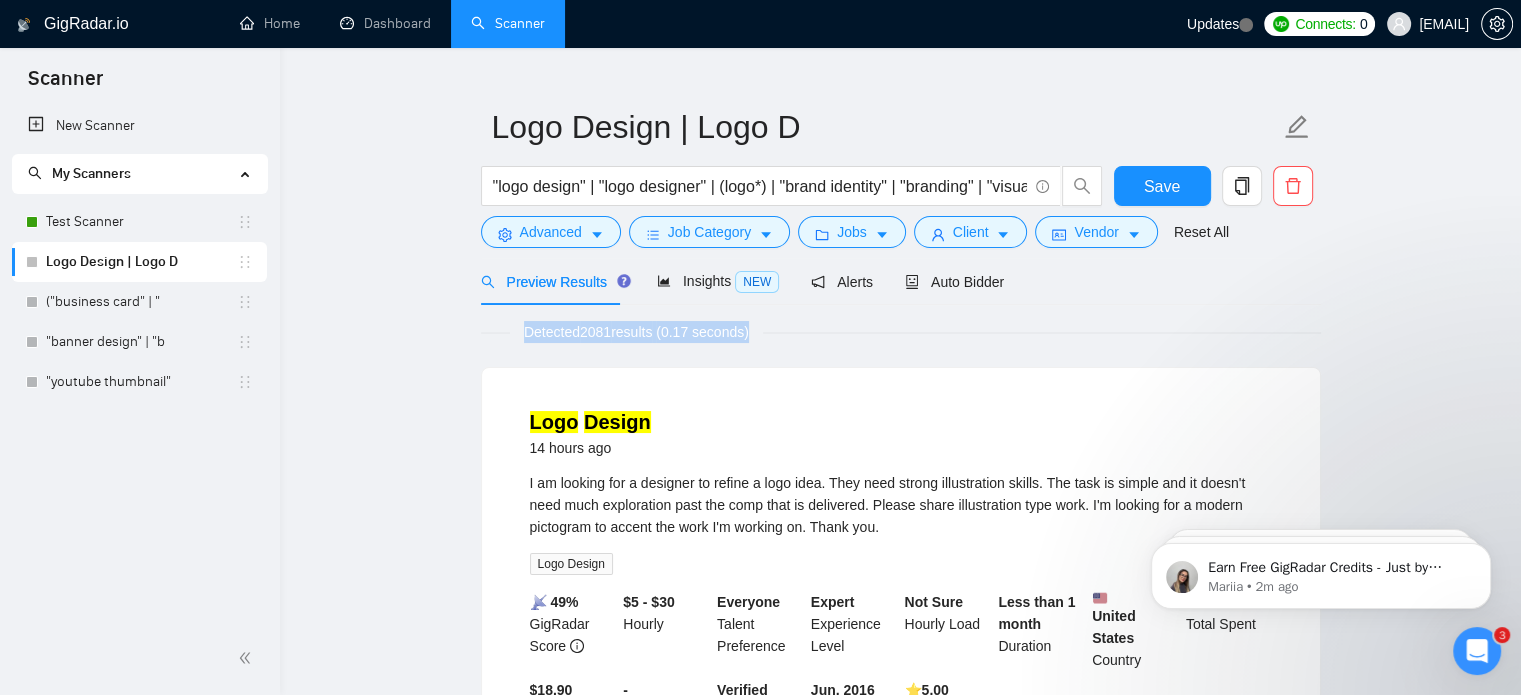 click on "Detected   2081  results   (0.17 seconds)" at bounding box center (636, 332) 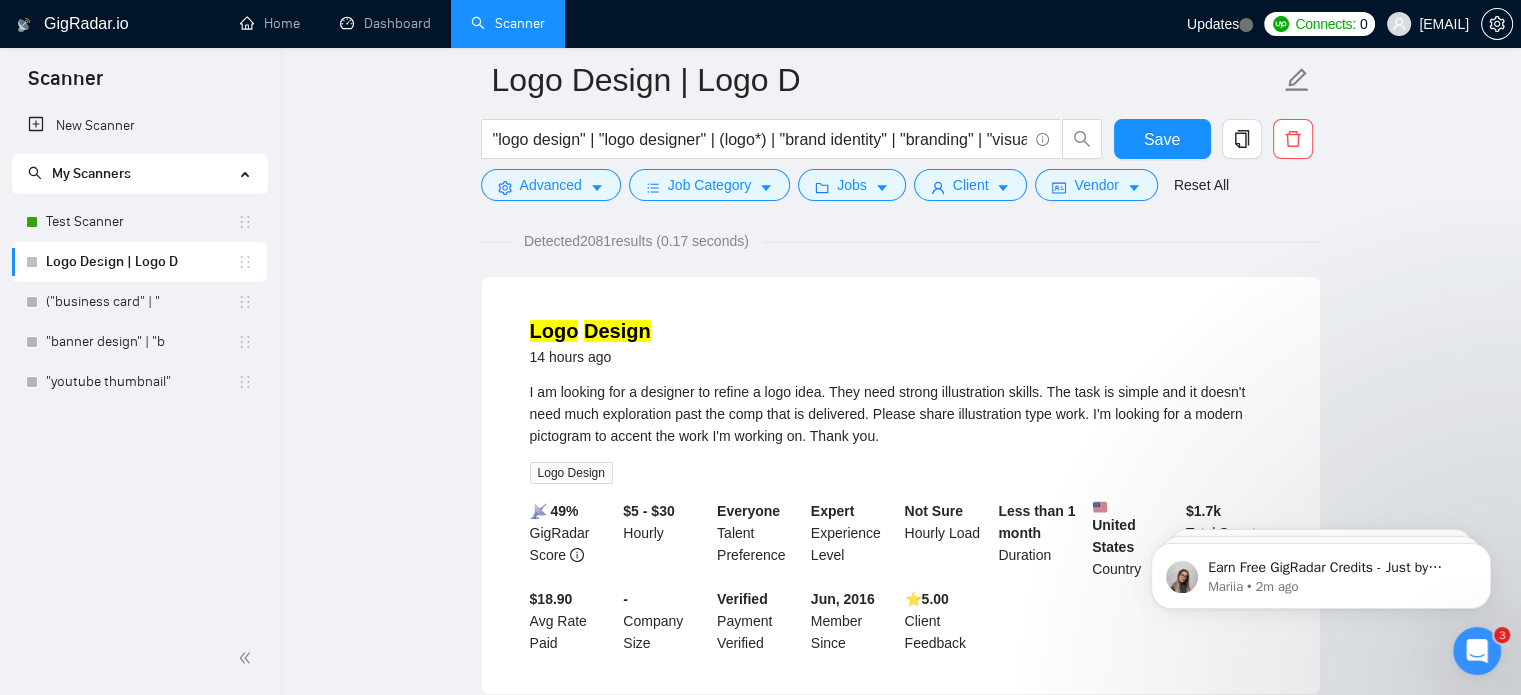scroll, scrollTop: 137, scrollLeft: 0, axis: vertical 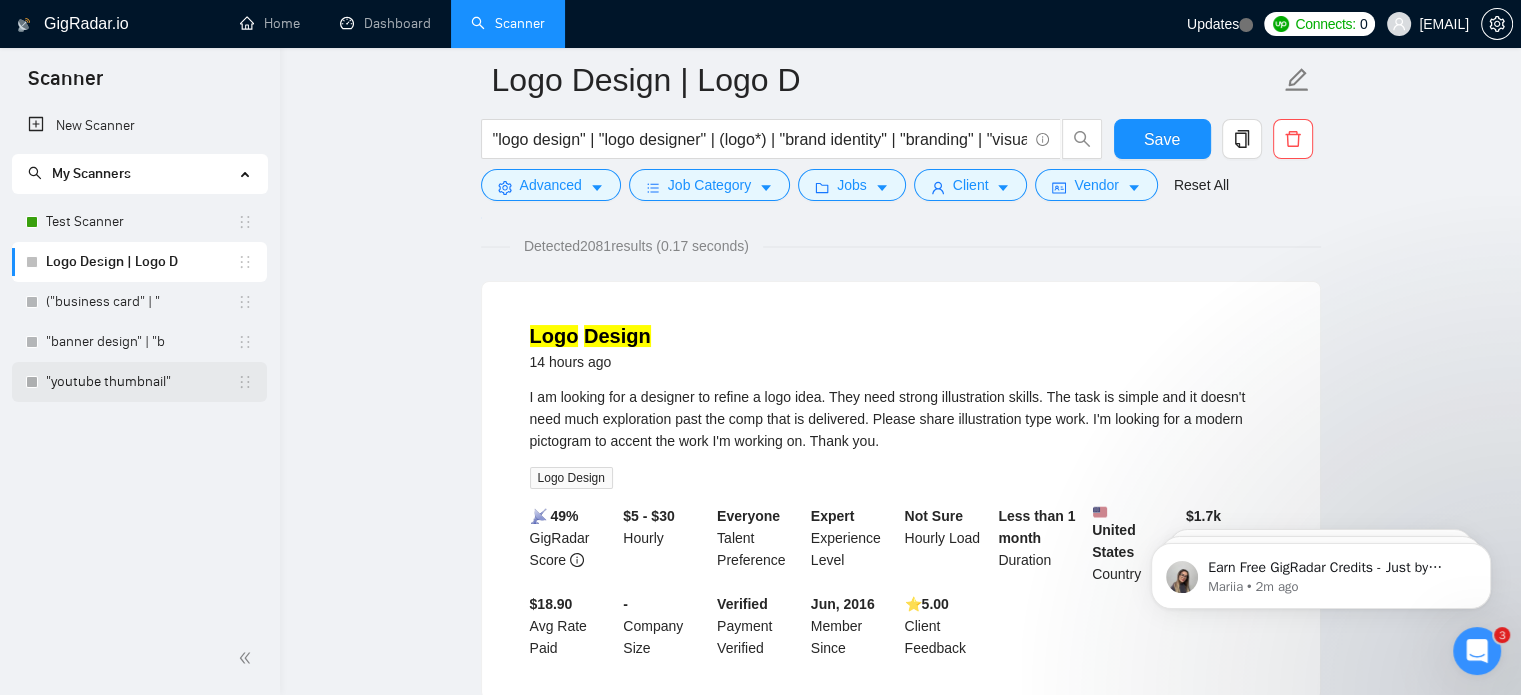 click on ""youtube thumbnail"" at bounding box center [141, 382] 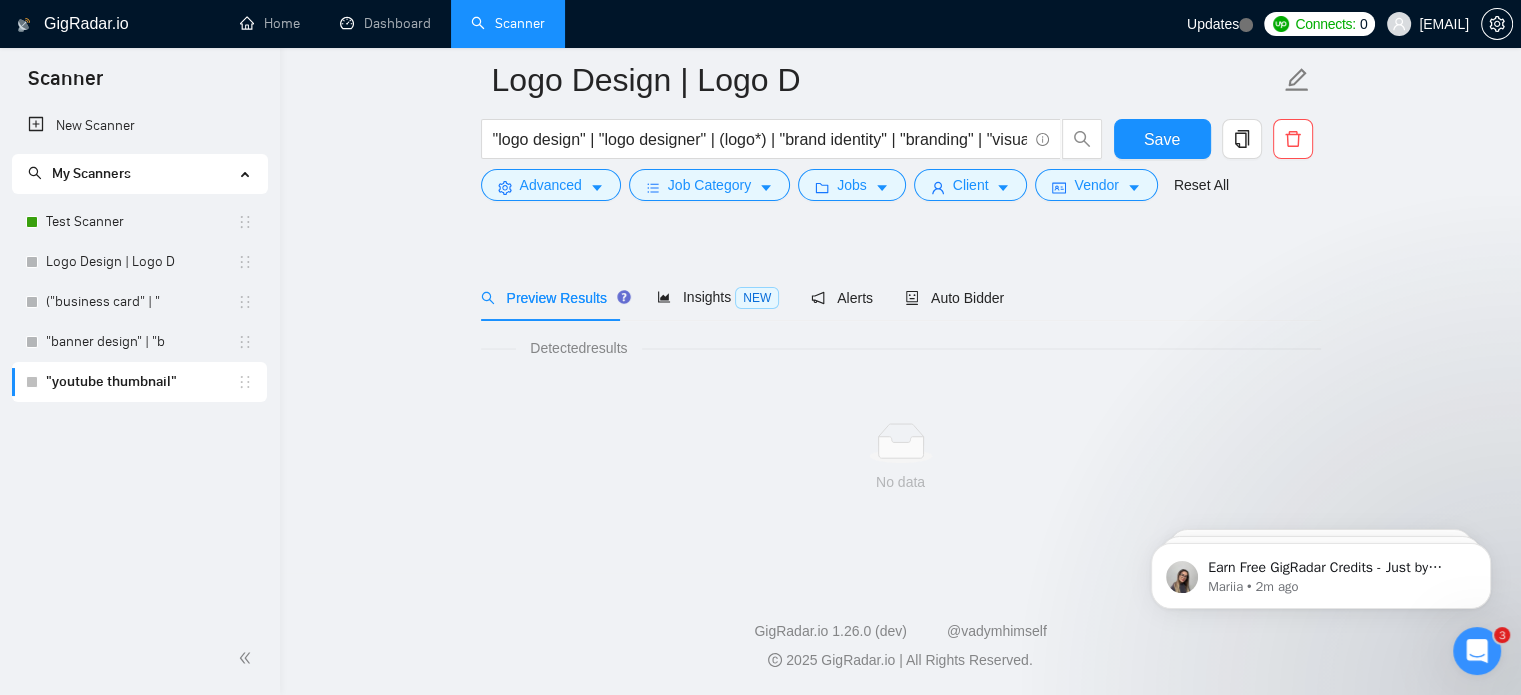 scroll, scrollTop: 35, scrollLeft: 0, axis: vertical 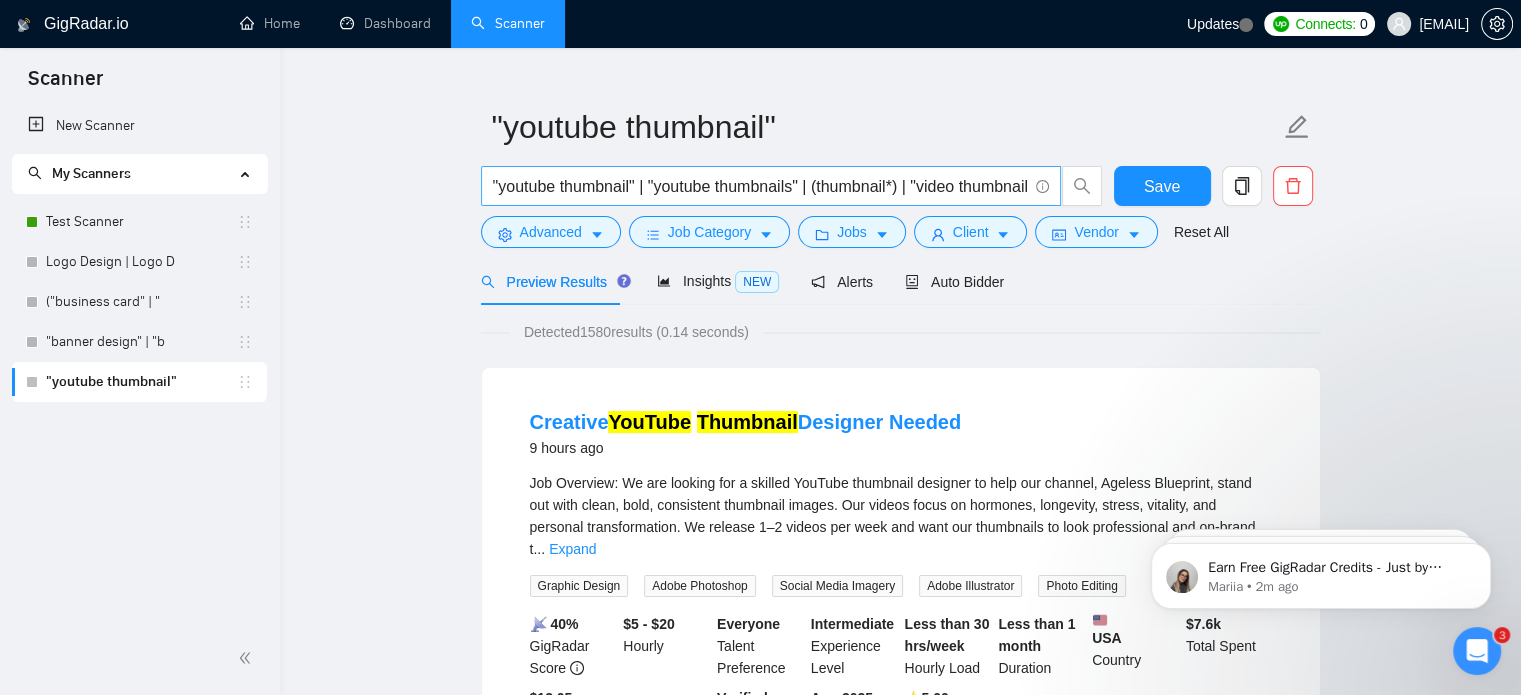 click on ""youtube thumbnail" | "youtube thumbnails" | (thumbnail*) | "video thumbnail" | "channel art" | "video cover"" at bounding box center [771, 186] 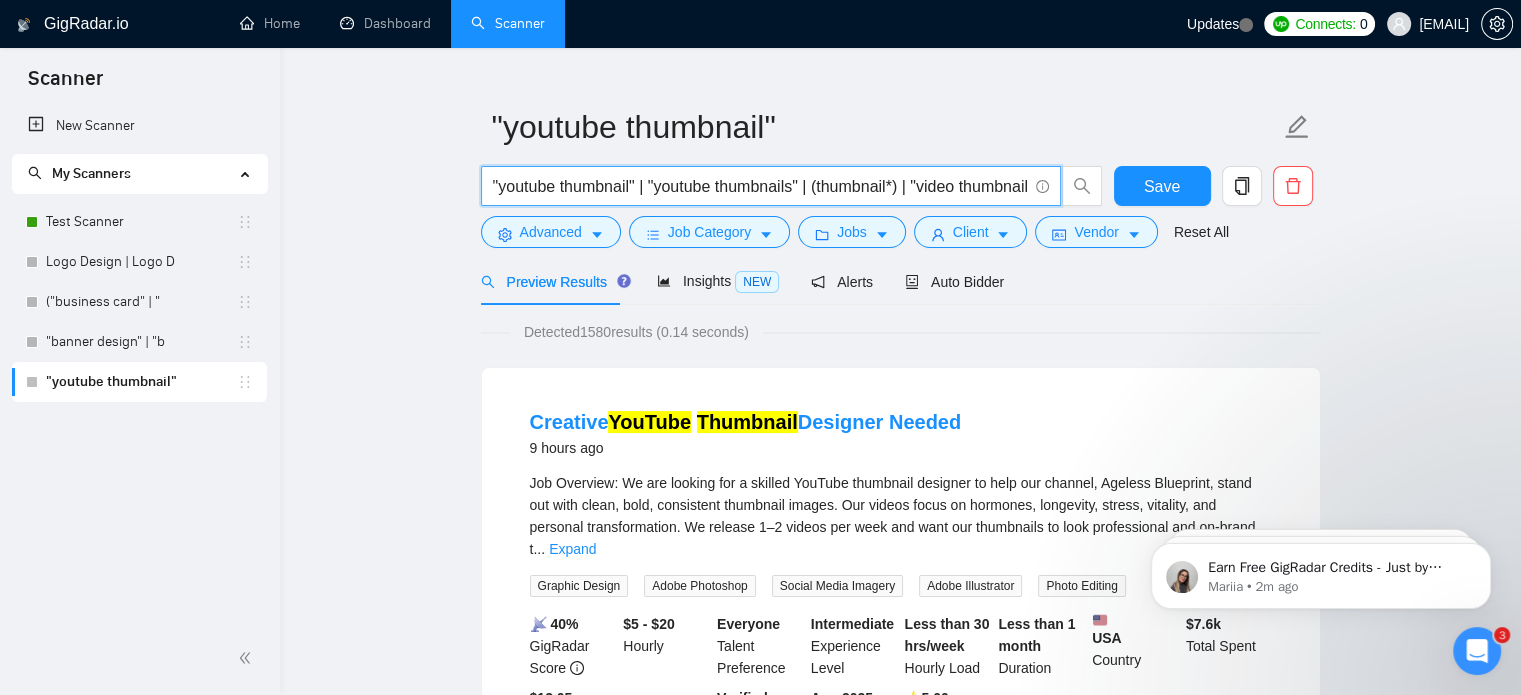scroll, scrollTop: 0, scrollLeft: 229, axis: horizontal 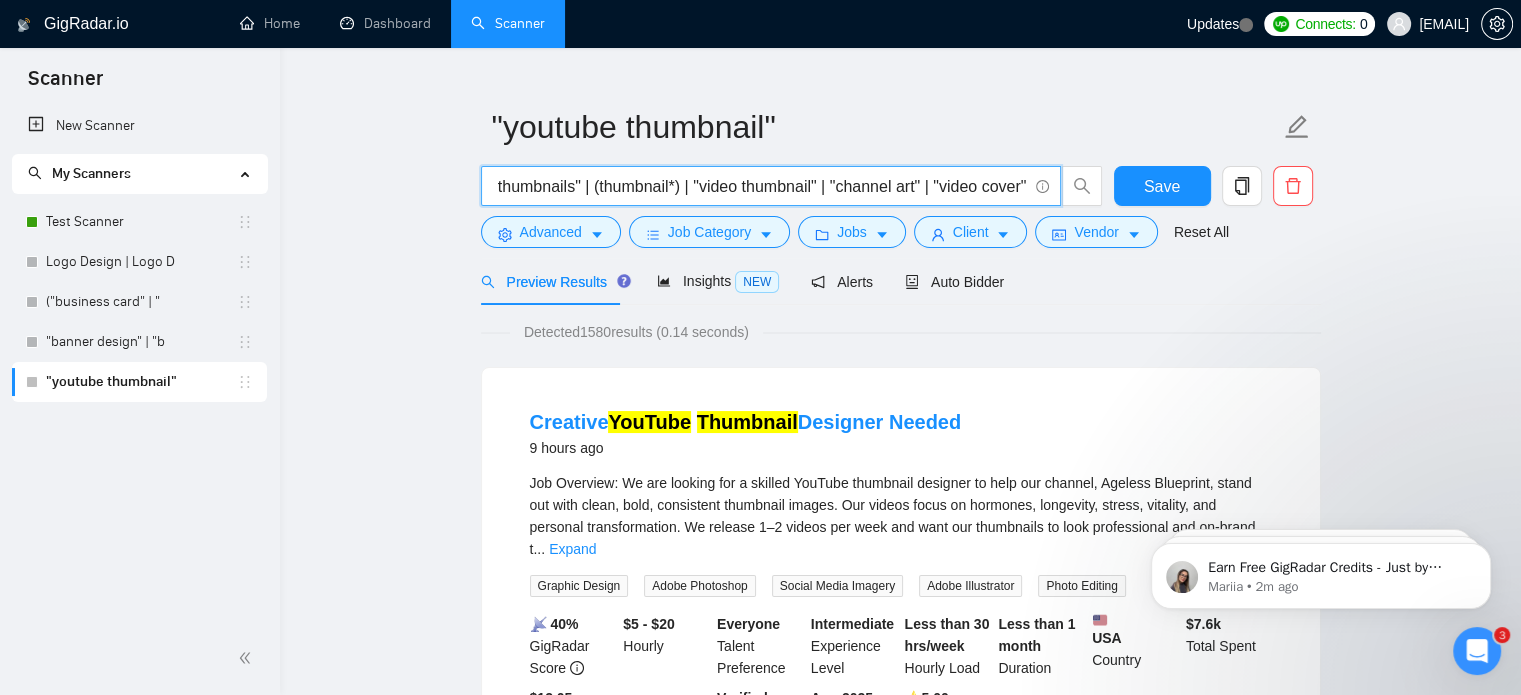 click on ""youtube thumbnail" | "youtube thumbnails" | (thumbnail*) | "video thumbnail" | "channel art" | "video cover"" at bounding box center (760, 186) 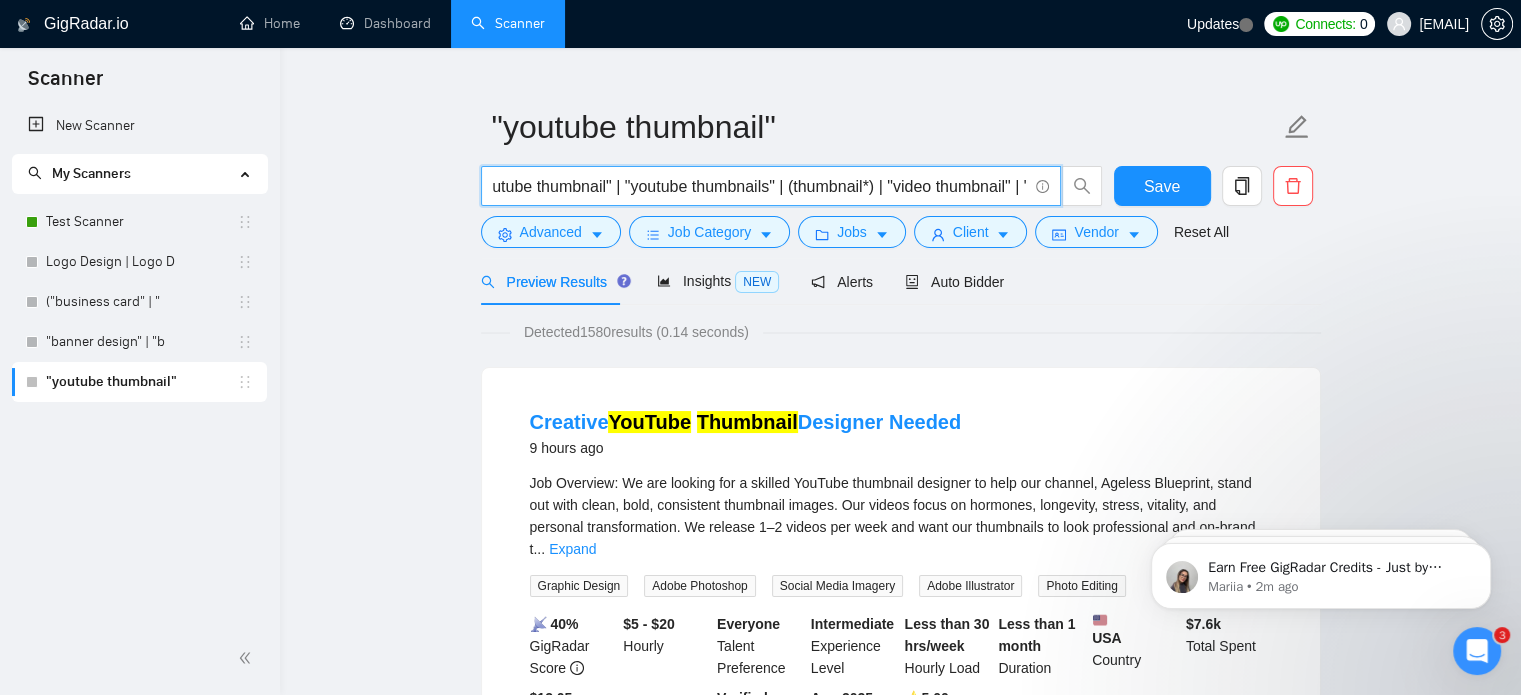 scroll, scrollTop: 0, scrollLeft: 0, axis: both 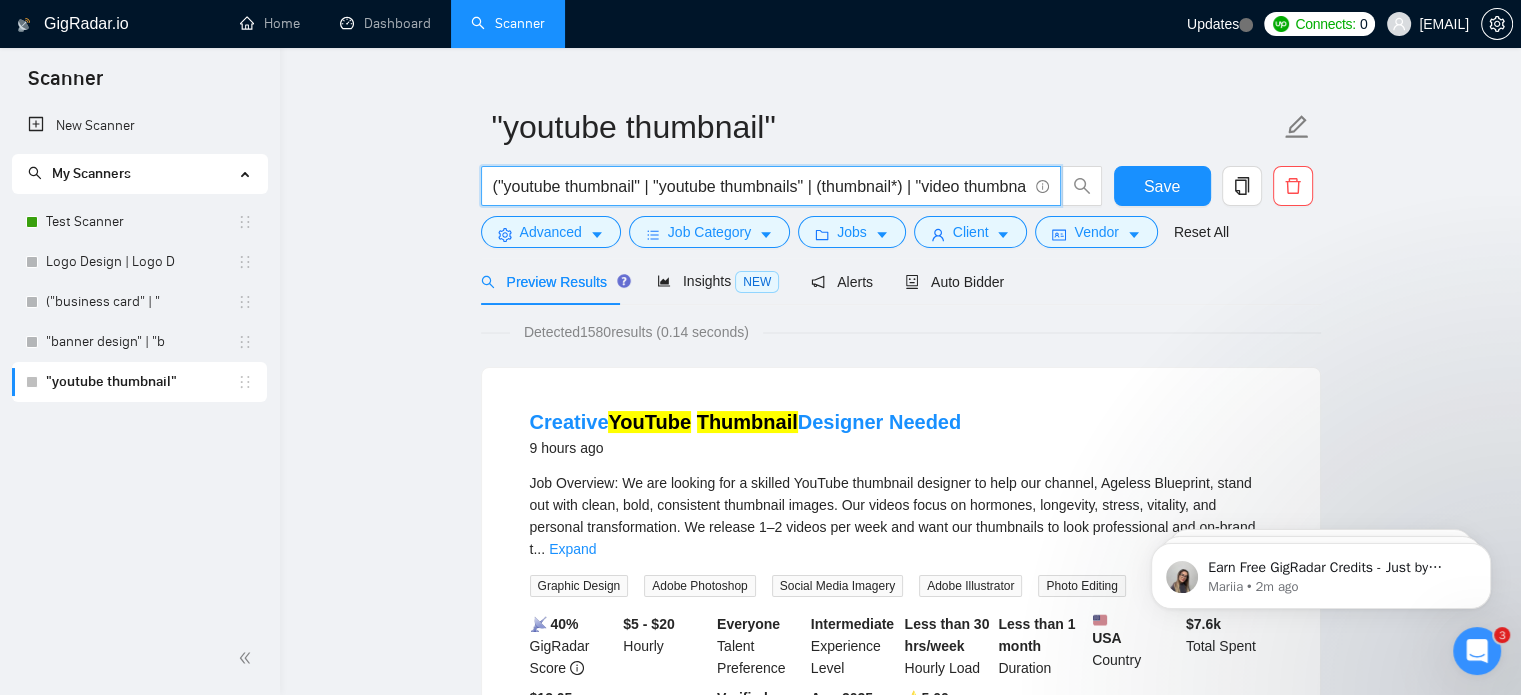 click on "("youtube thumbnail" | "youtube thumbnails" | (thumbnail*) | "video thumbnail" | "channel art" | "video cover"" at bounding box center (792, 191) 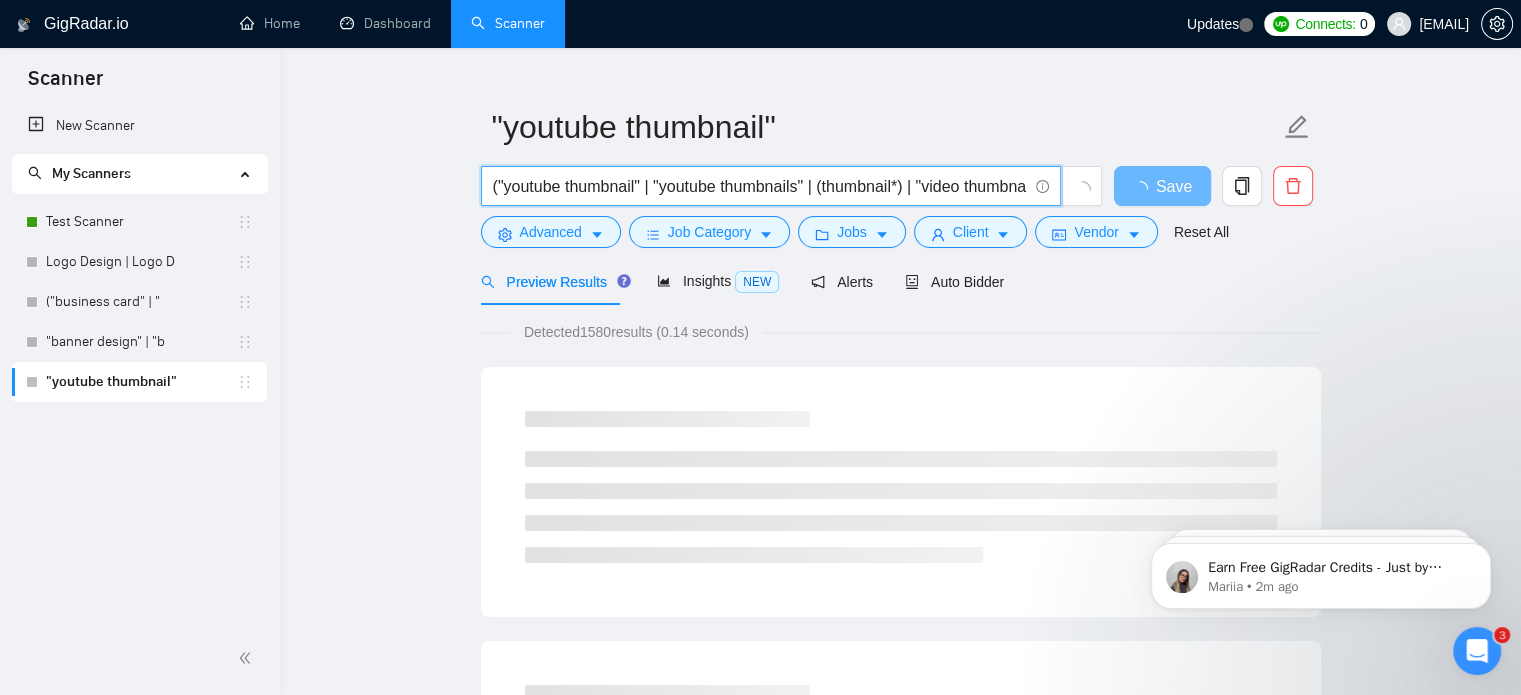 click on "("youtube thumbnail" | "youtube thumbnails" | (thumbnail*) | "video thumbnail" | "channel art" | "video cover"" at bounding box center (760, 186) 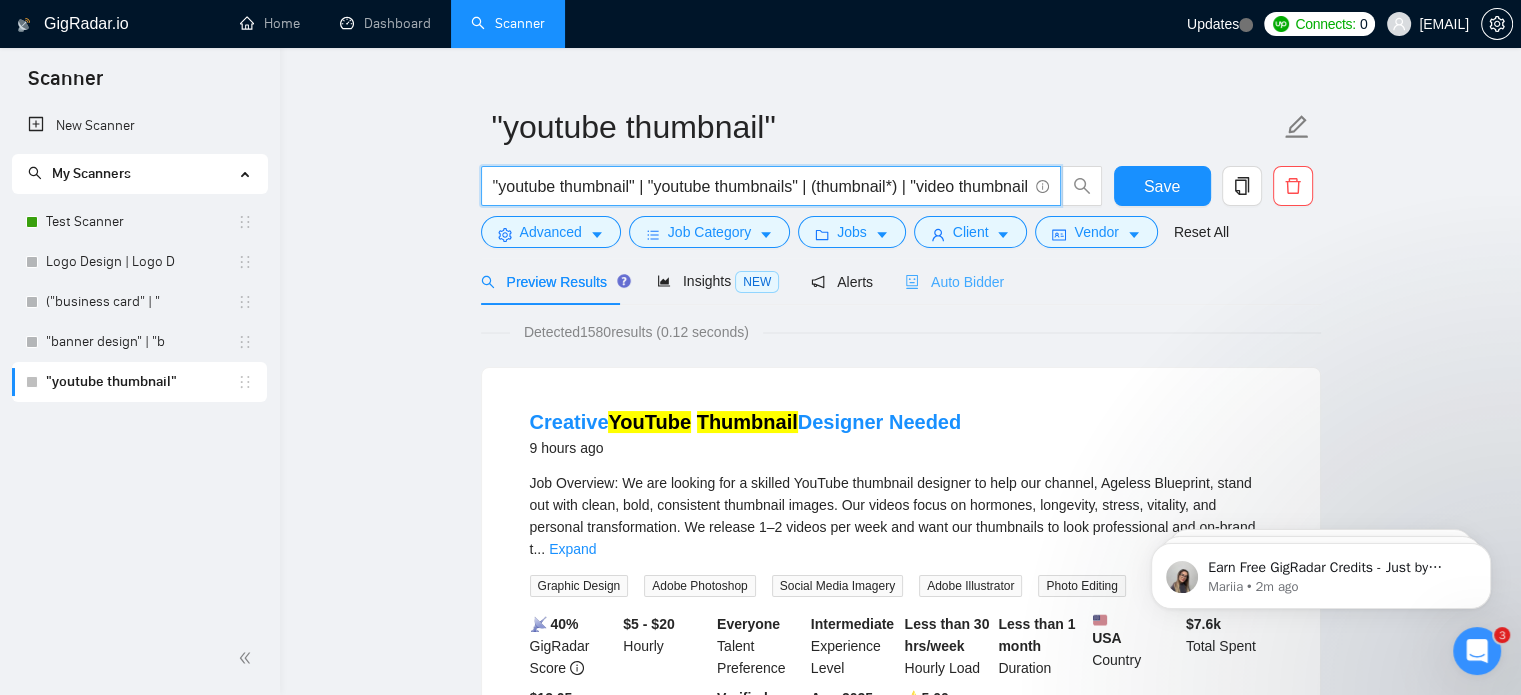 type on ""youtube thumbnail" | "youtube thumbnails" | (thumbnail*) | "video thumbnail" | "channel art" | "video cover"" 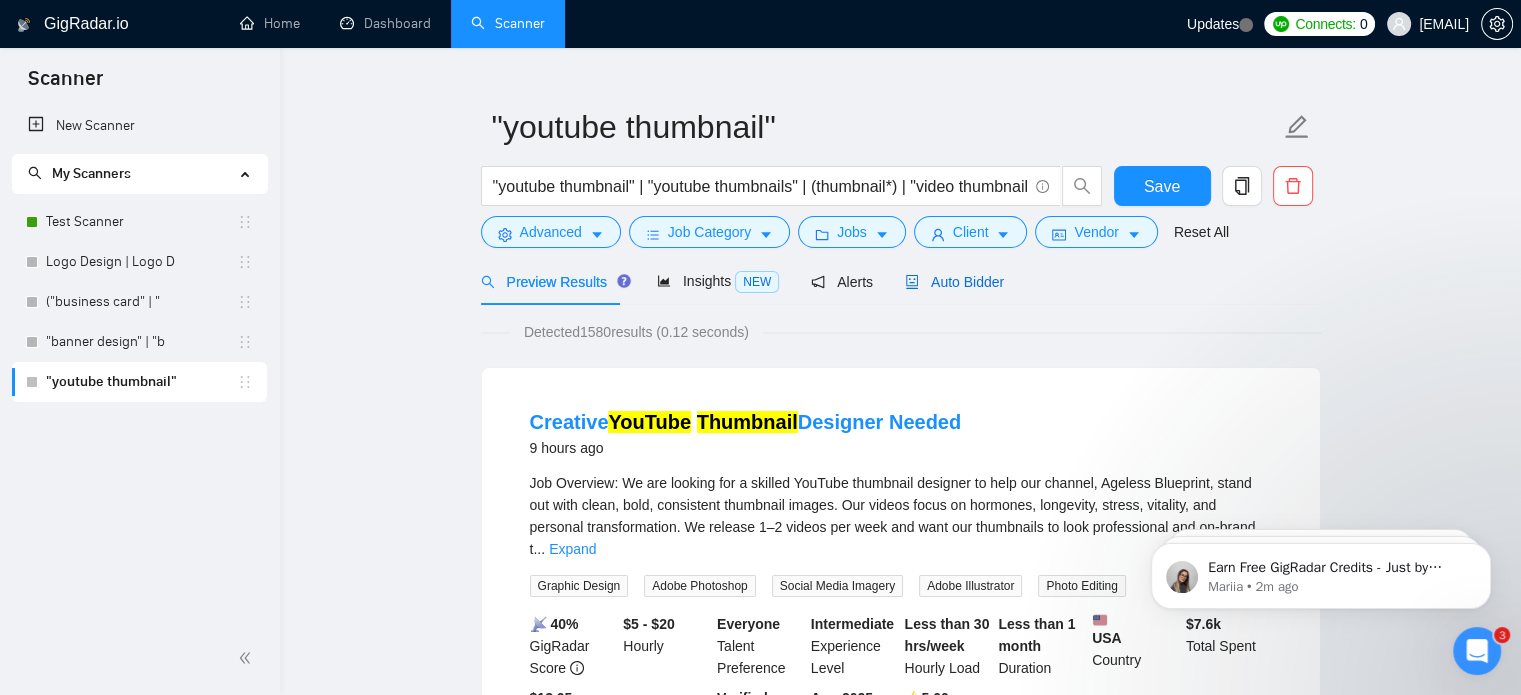click on "Auto Bidder" at bounding box center [954, 282] 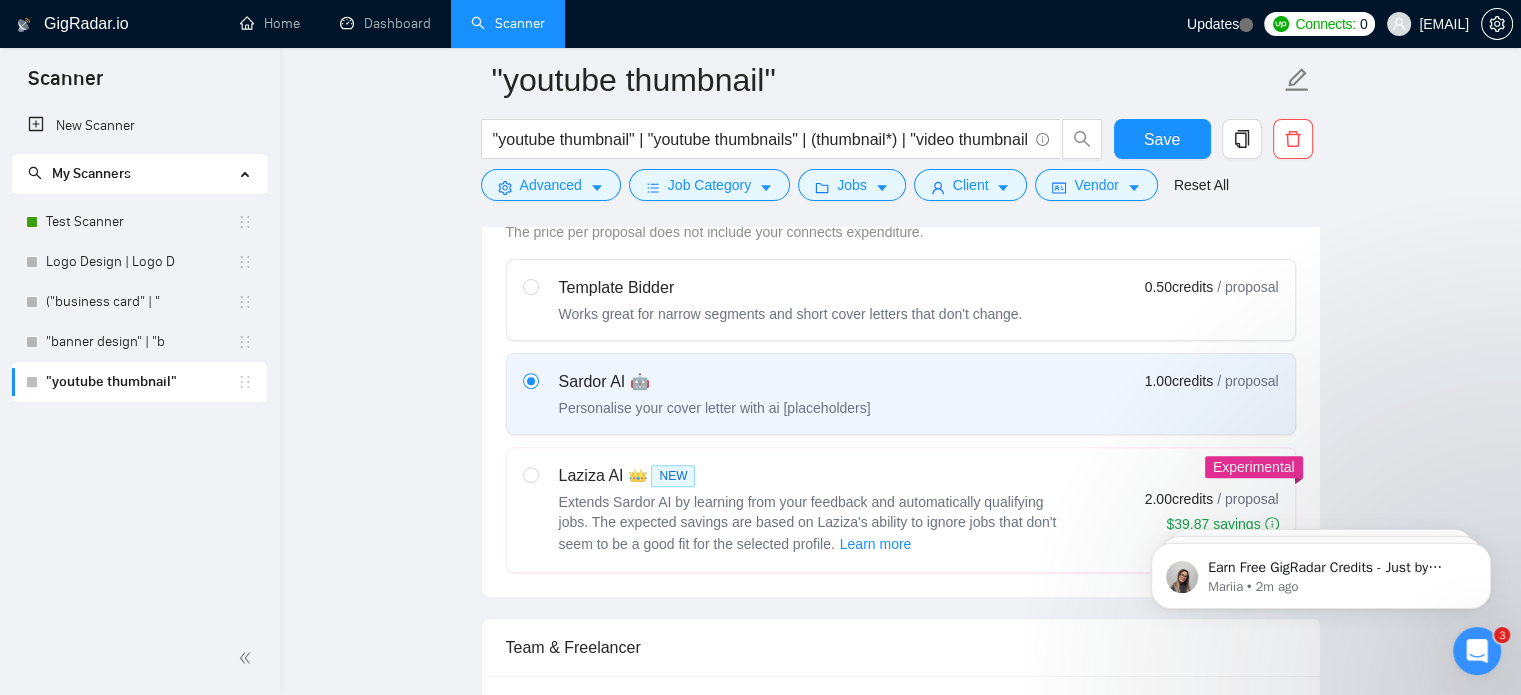 type 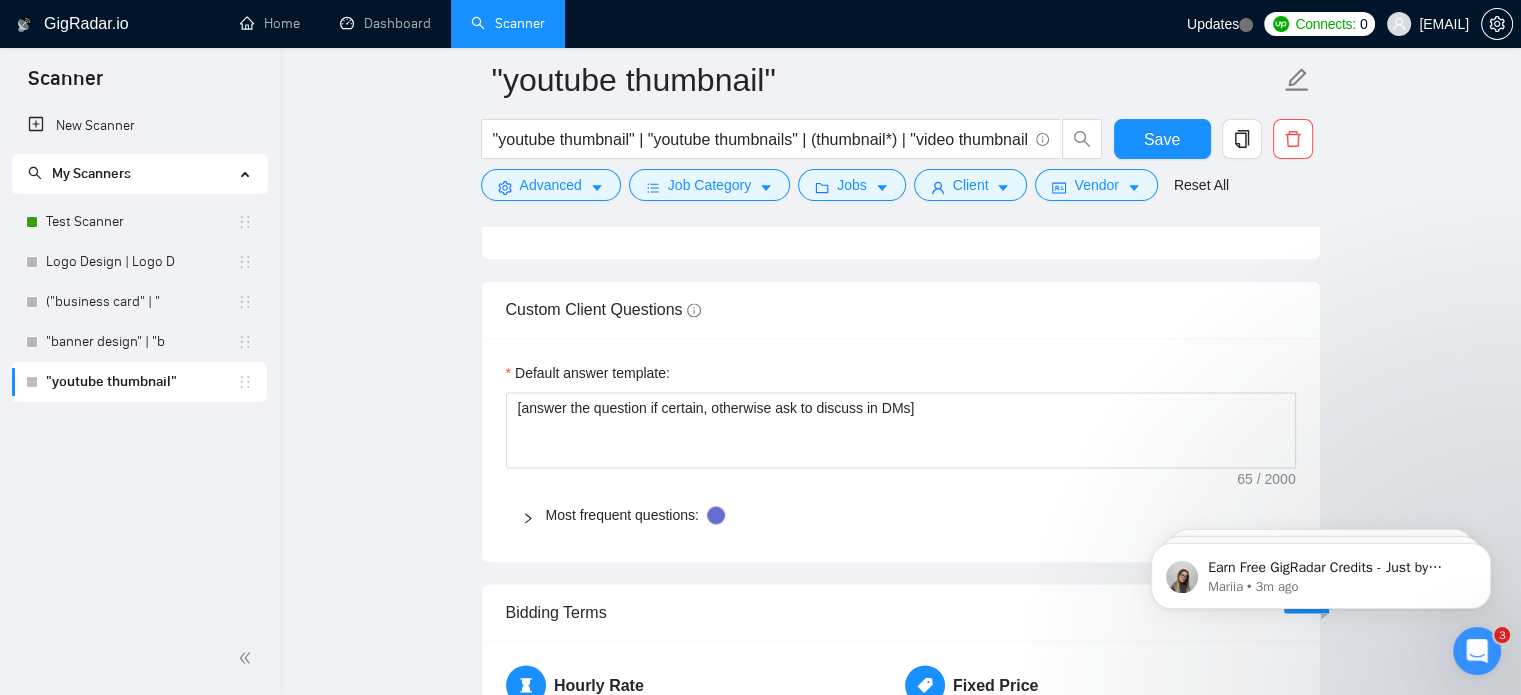 scroll, scrollTop: 2188, scrollLeft: 0, axis: vertical 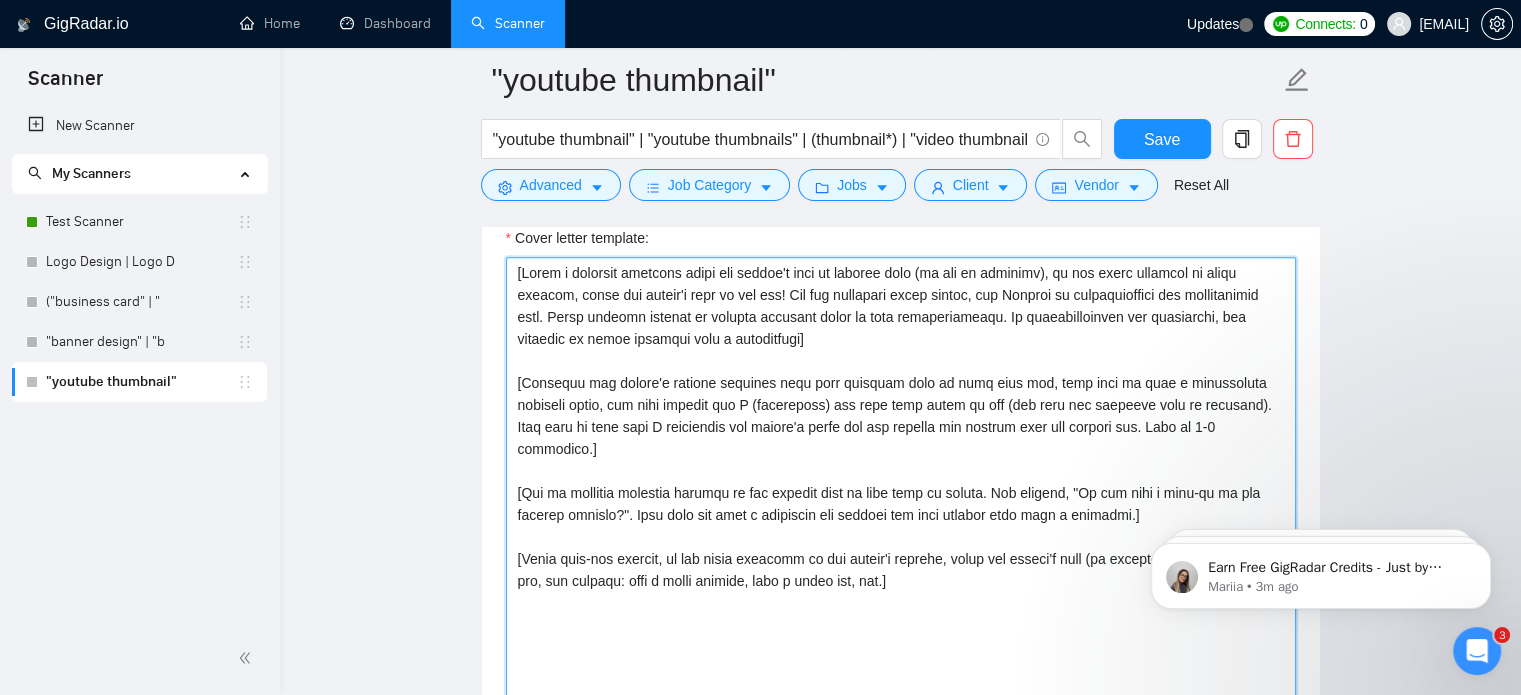 click on "Cover letter template:" at bounding box center (901, 482) 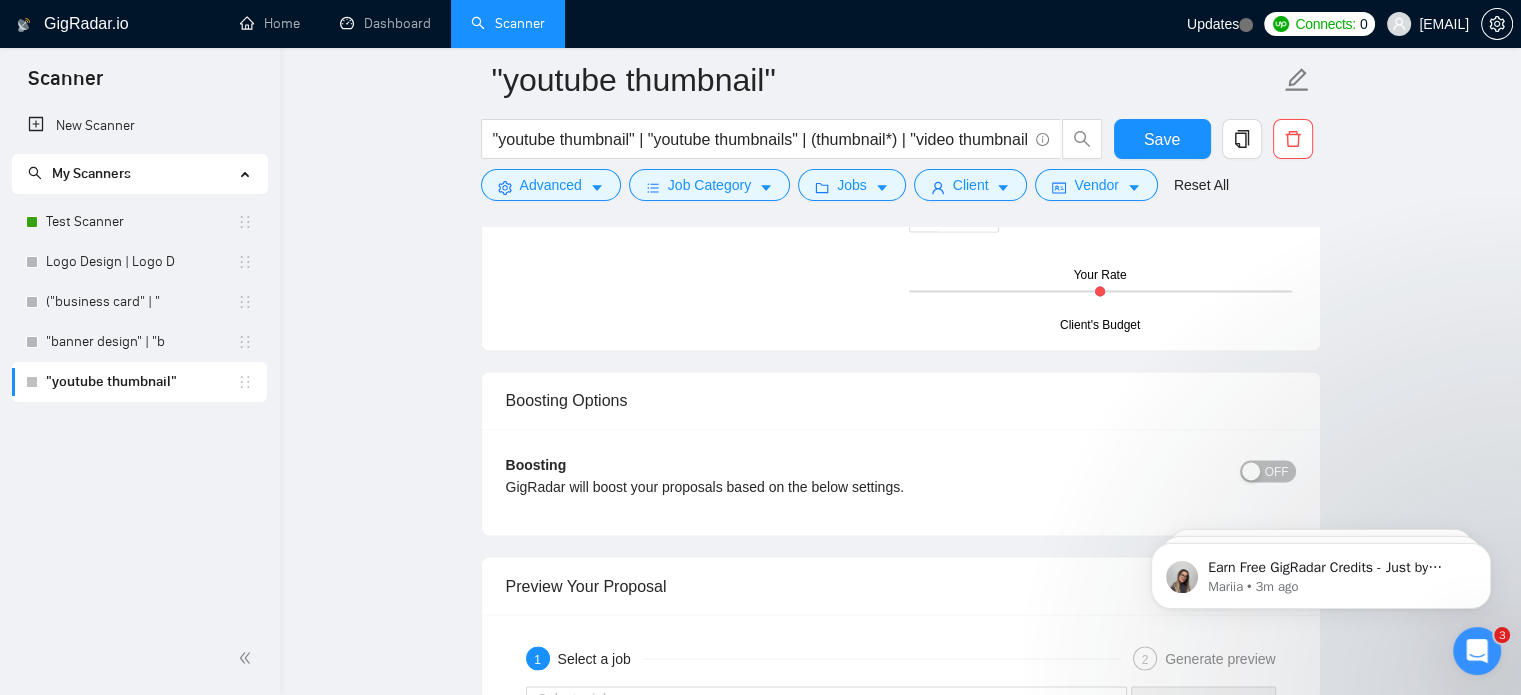 scroll, scrollTop: 3648, scrollLeft: 0, axis: vertical 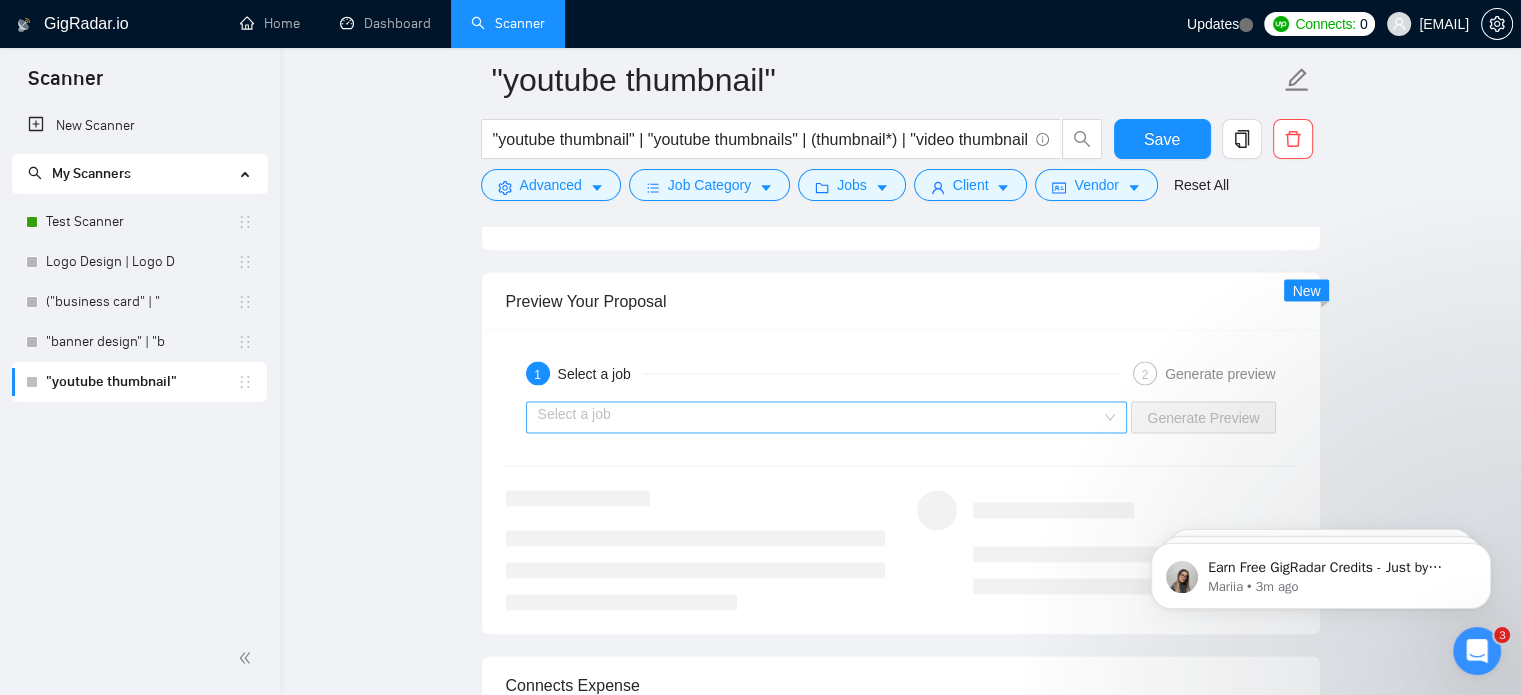 click at bounding box center [820, 417] 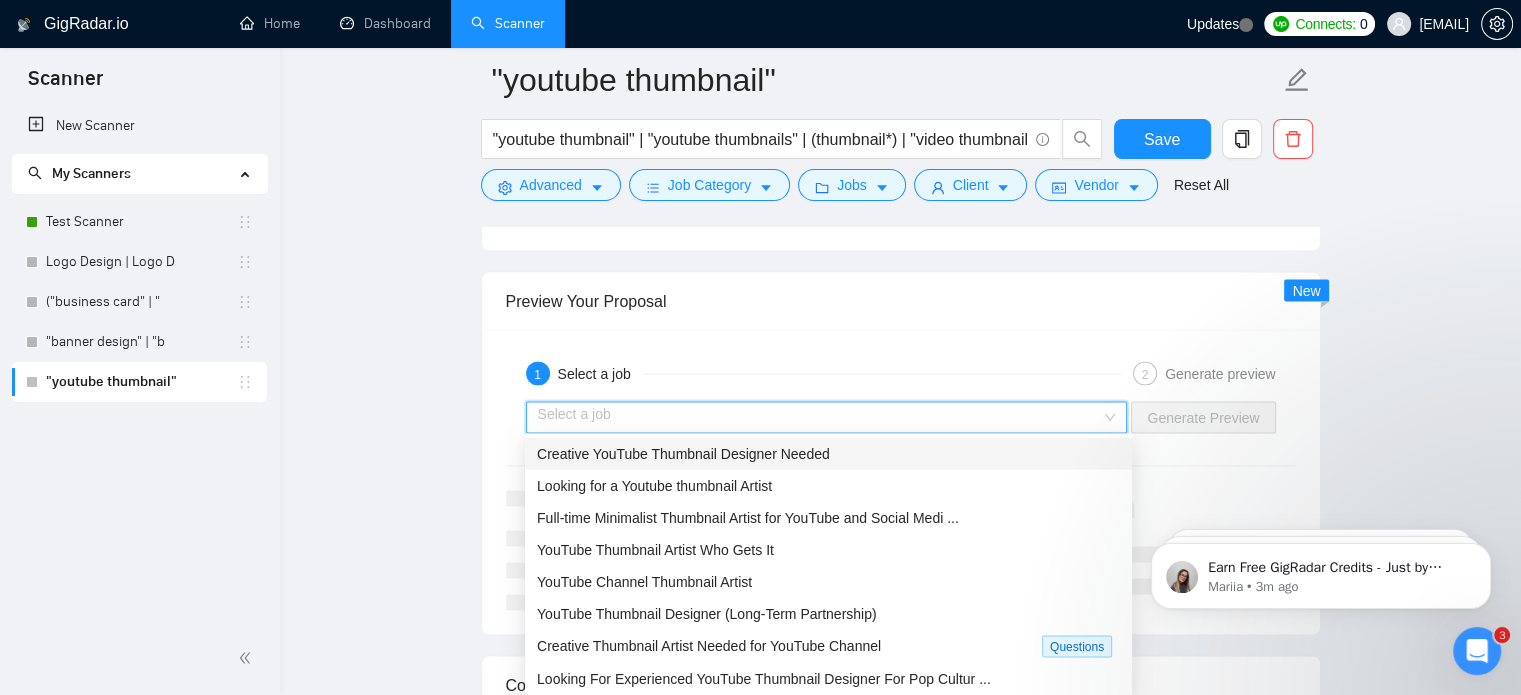 click on "Creative YouTube Thumbnail Designer Needed" at bounding box center [828, 453] 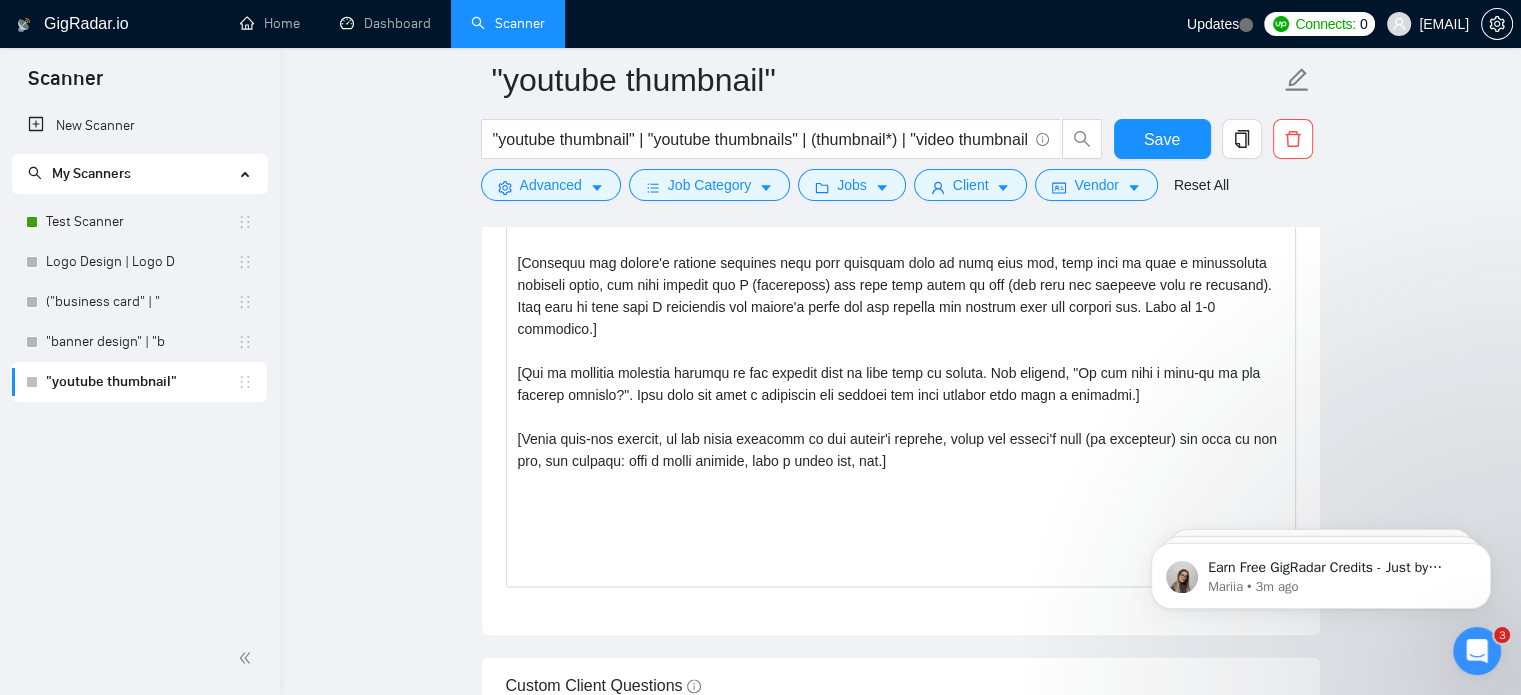 scroll, scrollTop: 2304, scrollLeft: 0, axis: vertical 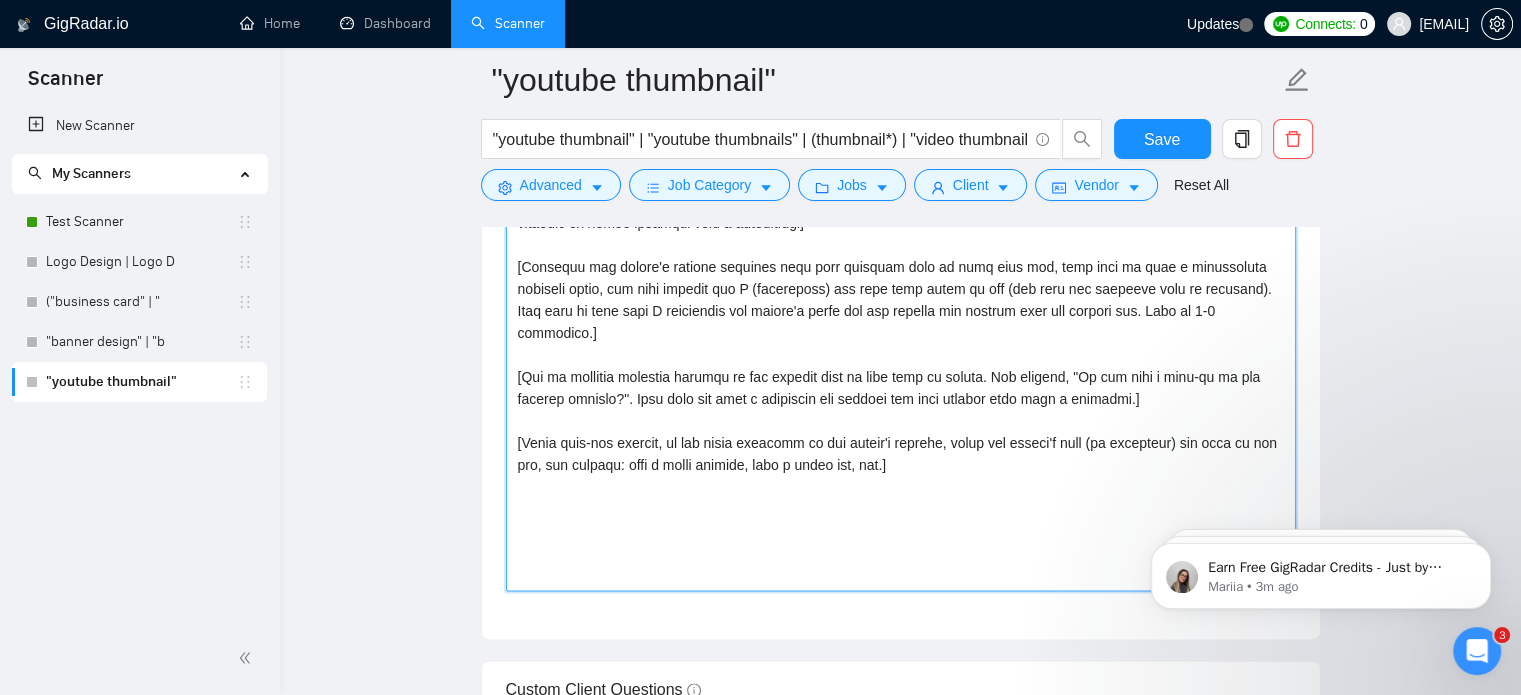 click on "Cover letter template:" at bounding box center (901, 366) 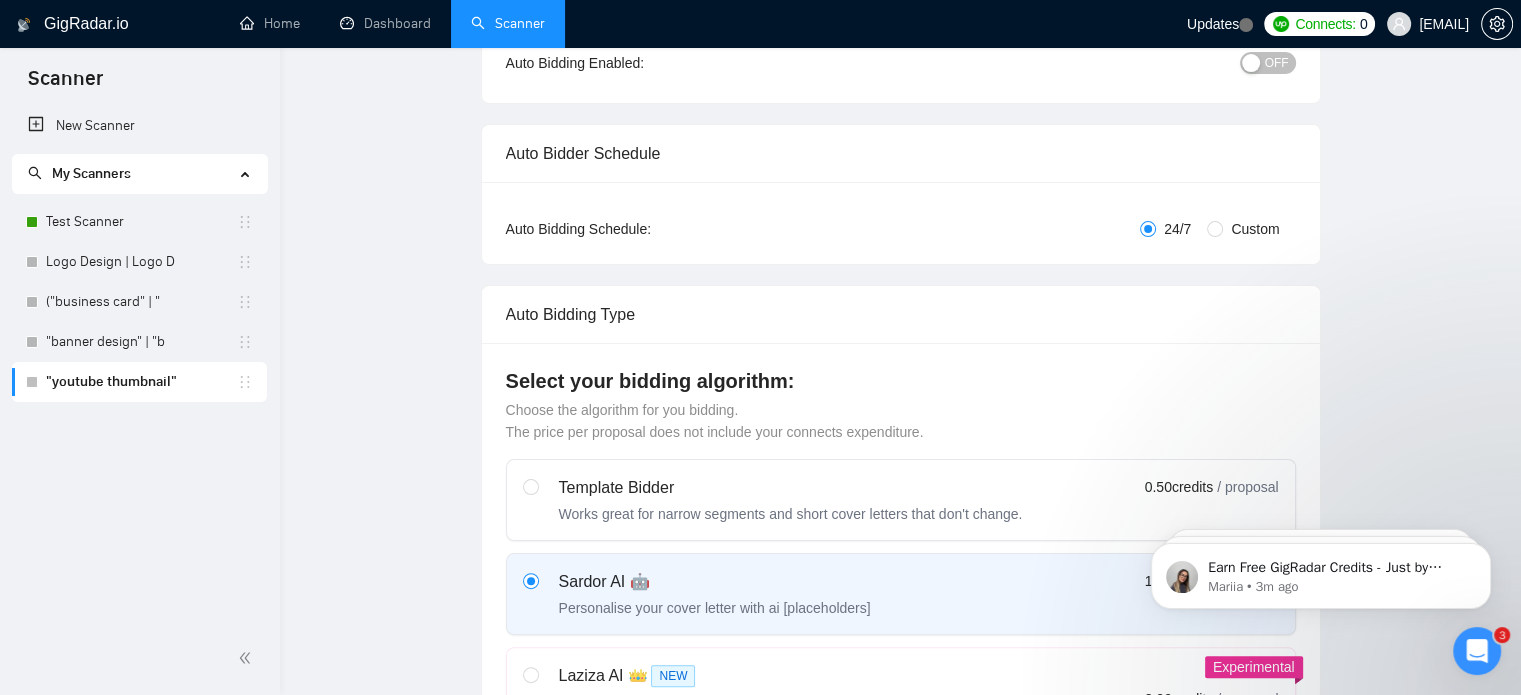 scroll, scrollTop: 0, scrollLeft: 0, axis: both 